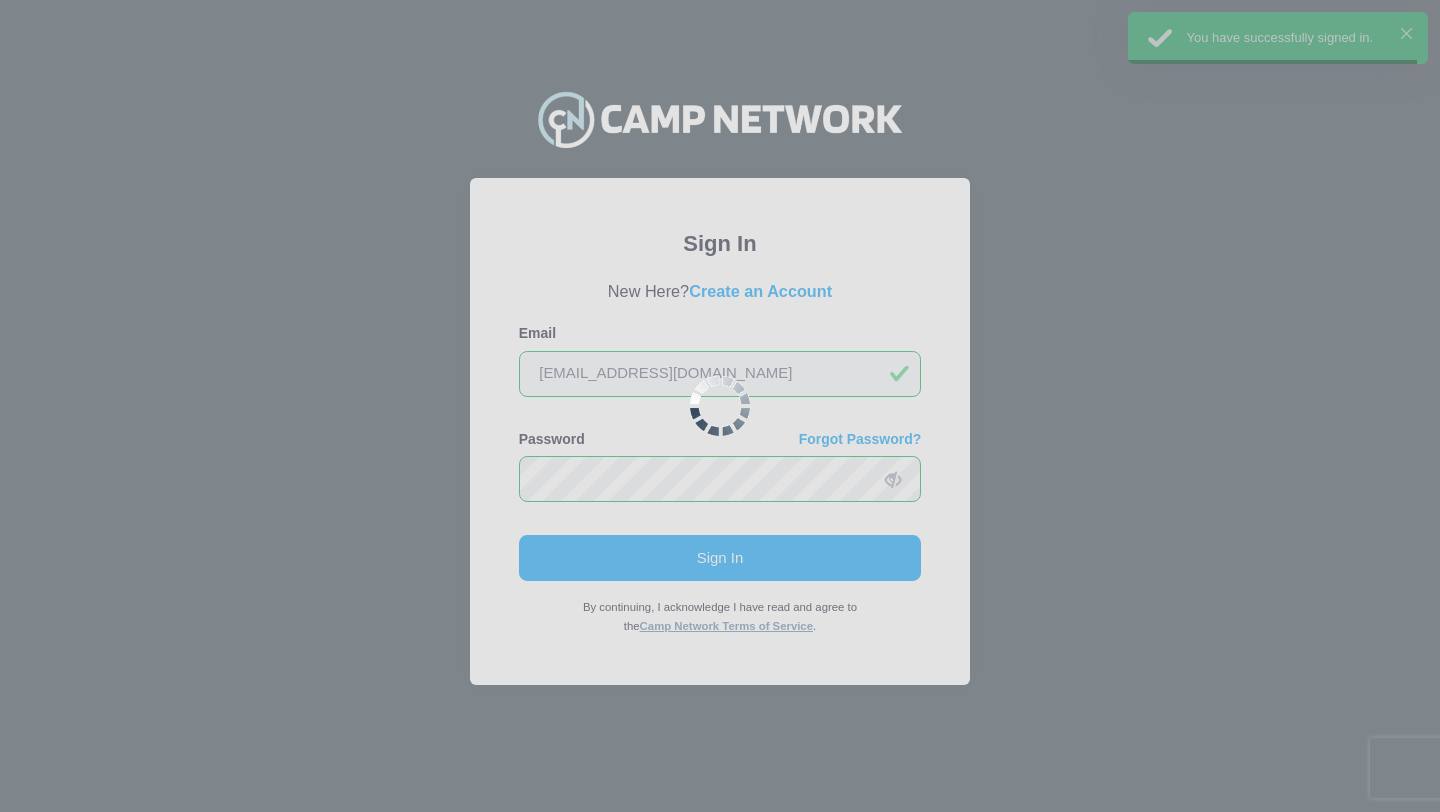 scroll, scrollTop: 0, scrollLeft: 0, axis: both 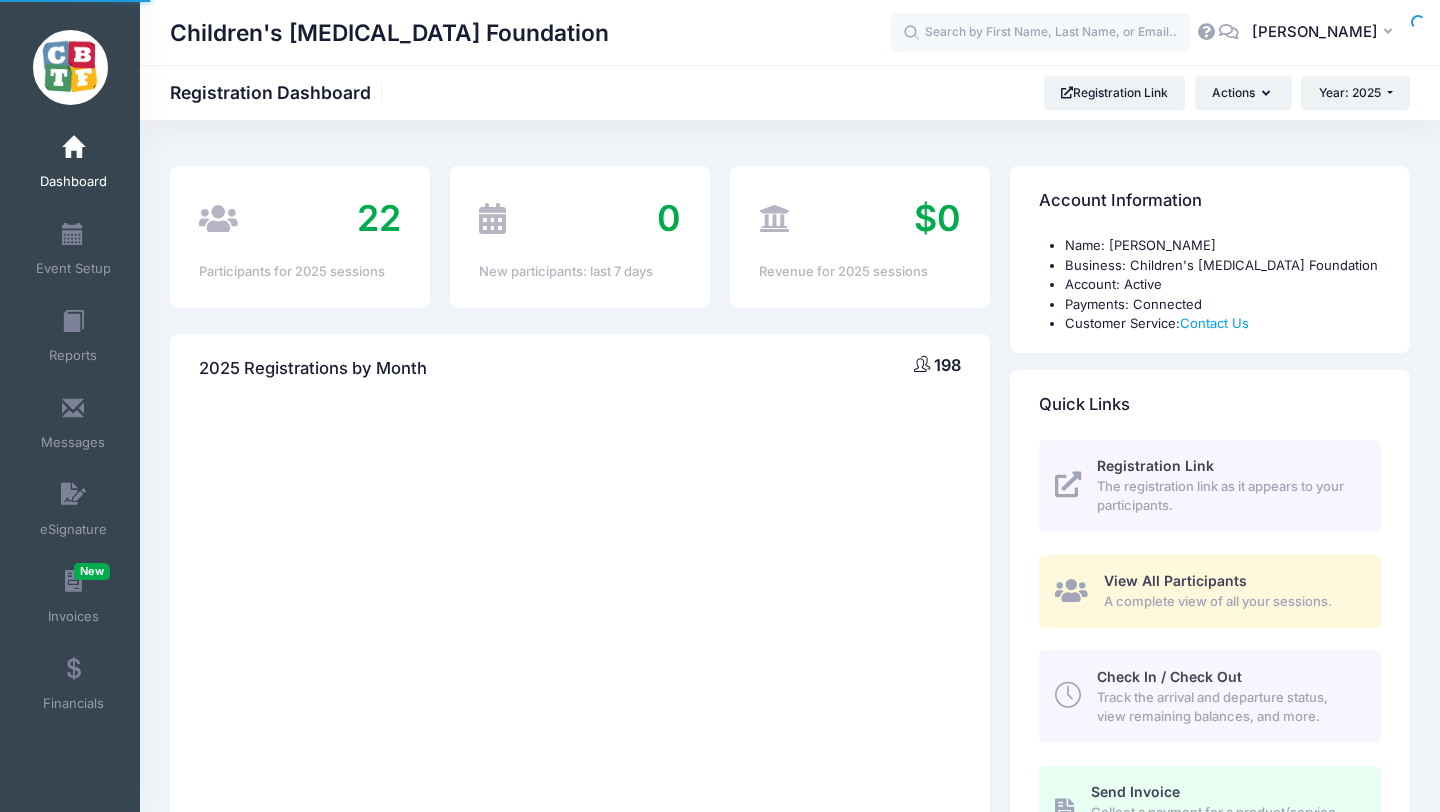 select 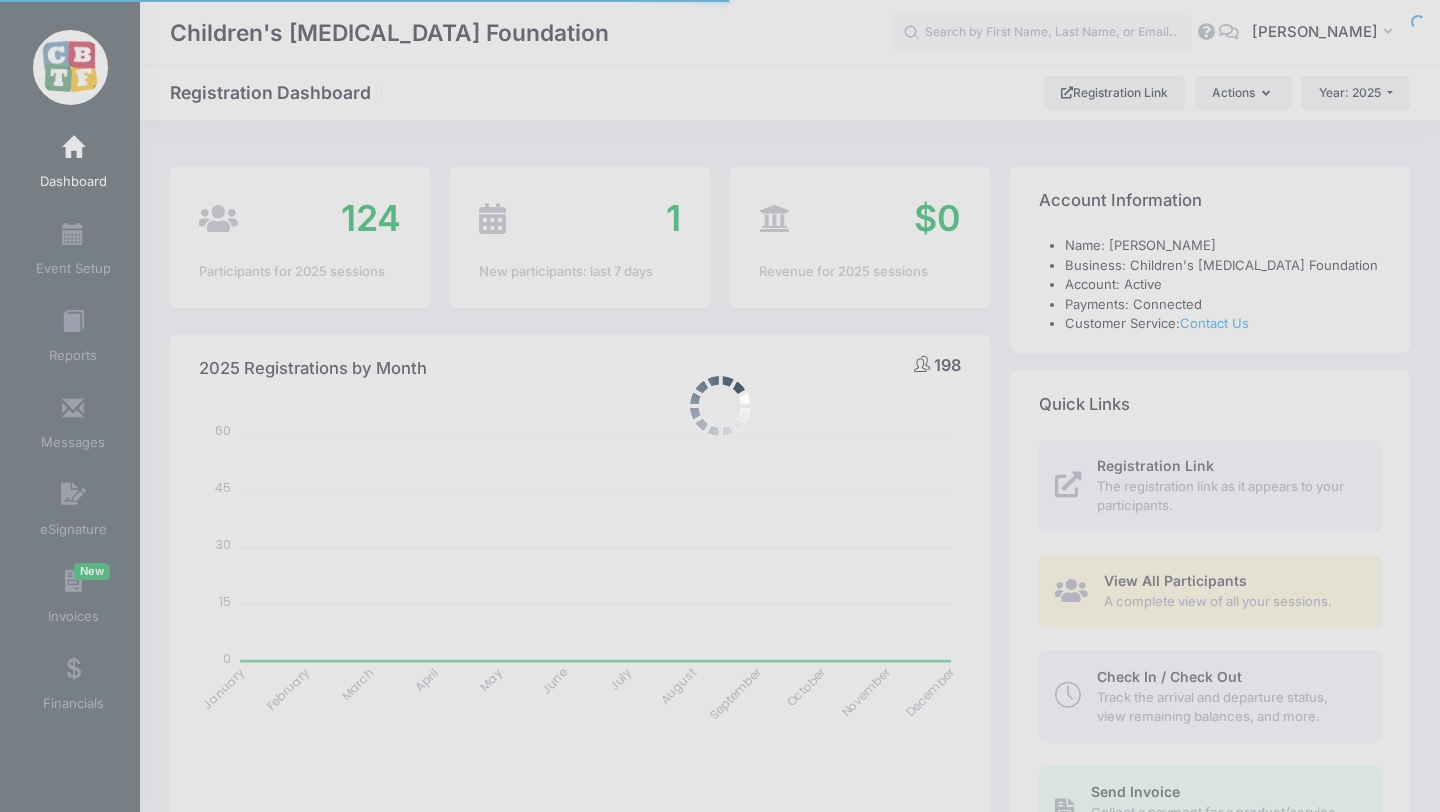 scroll, scrollTop: 58, scrollLeft: 0, axis: vertical 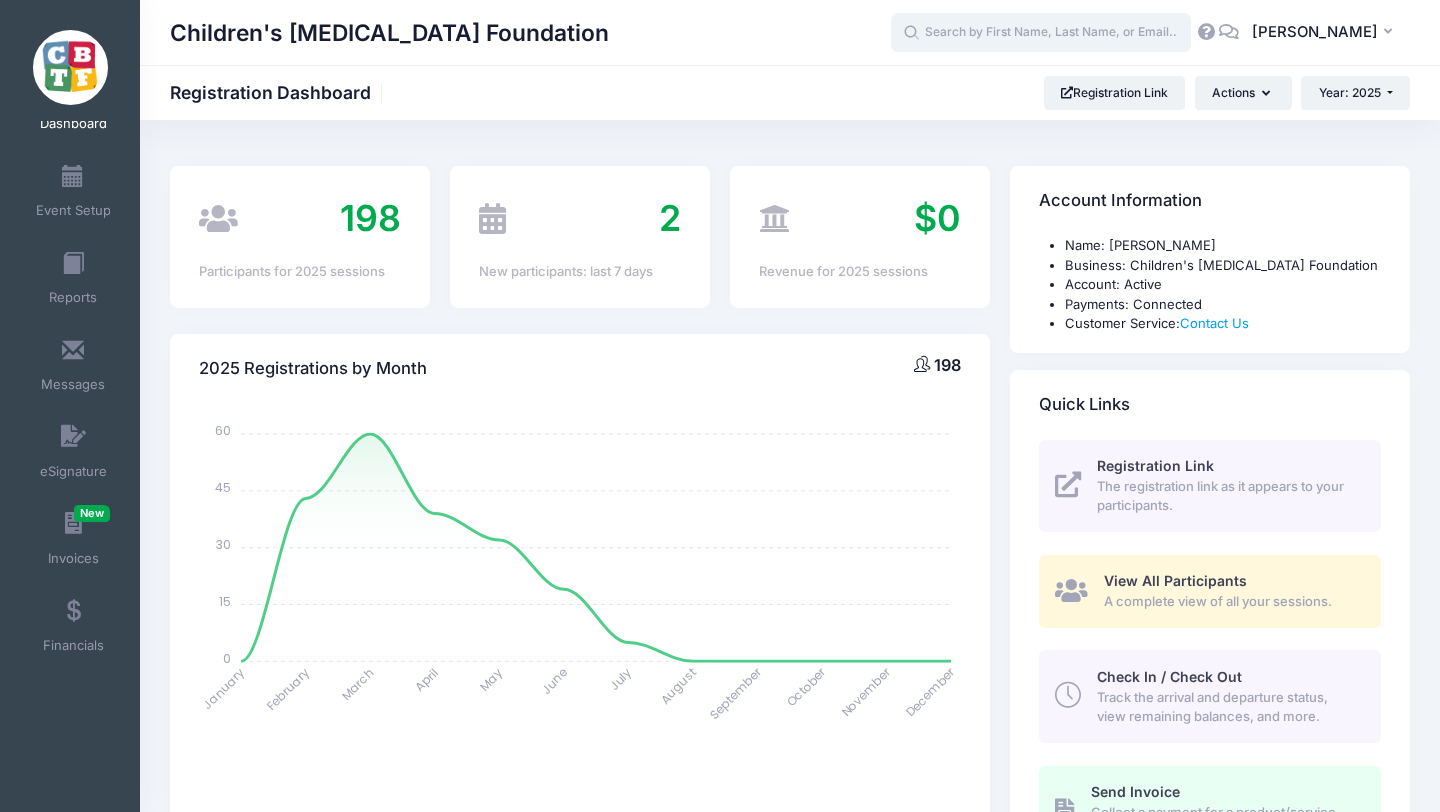 click at bounding box center [1041, 33] 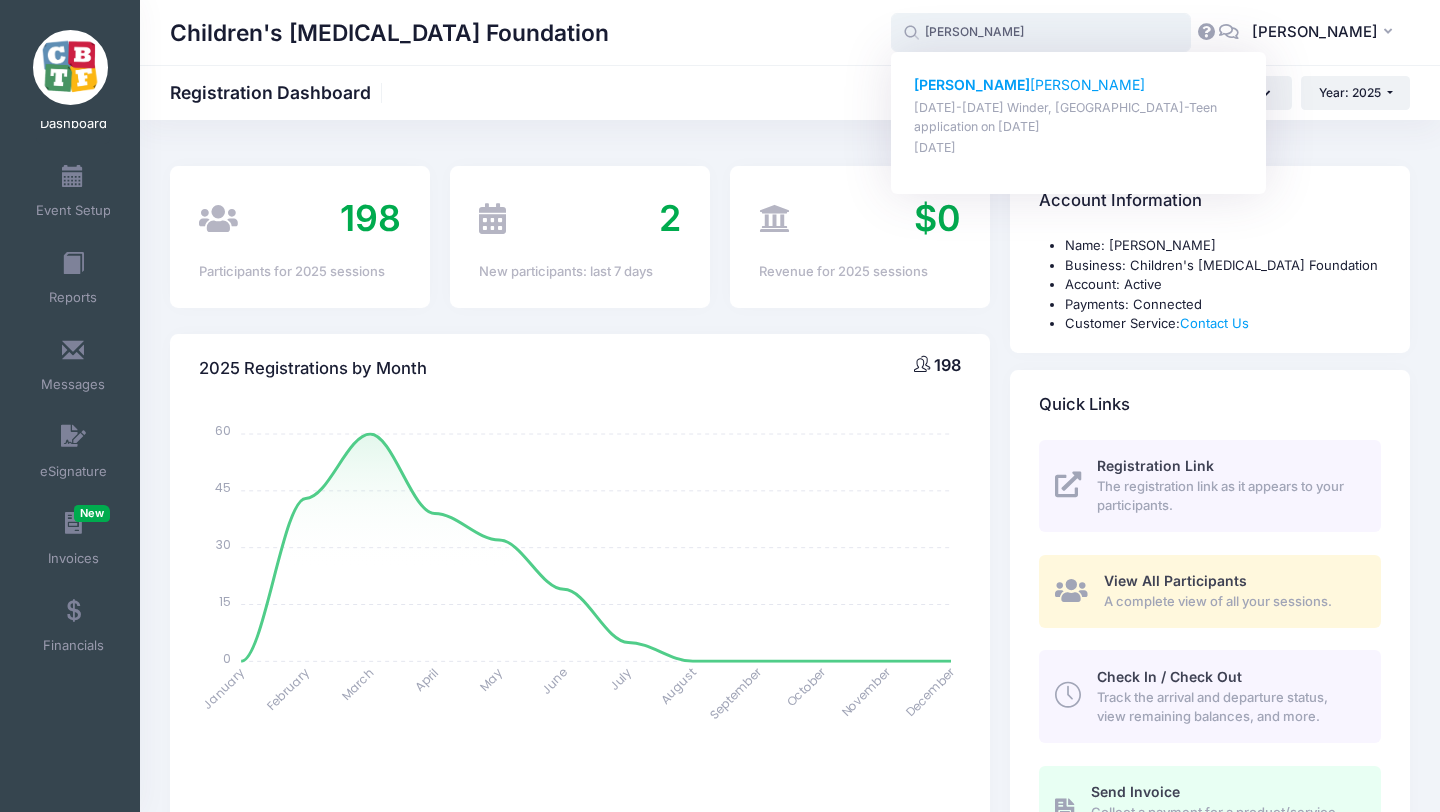 click on "Angelica  Rivera Castaneda" at bounding box center [1079, 85] 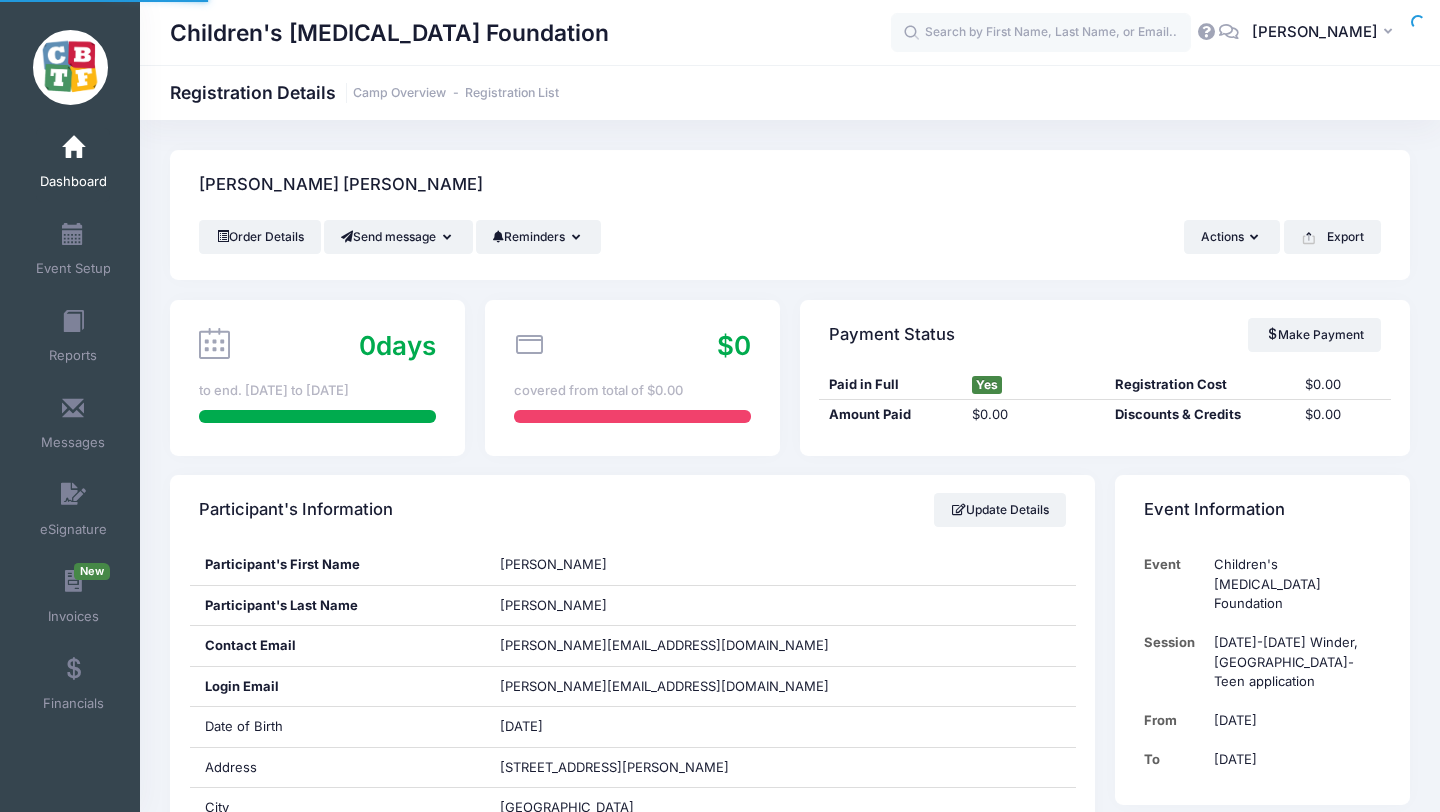 scroll, scrollTop: 0, scrollLeft: 0, axis: both 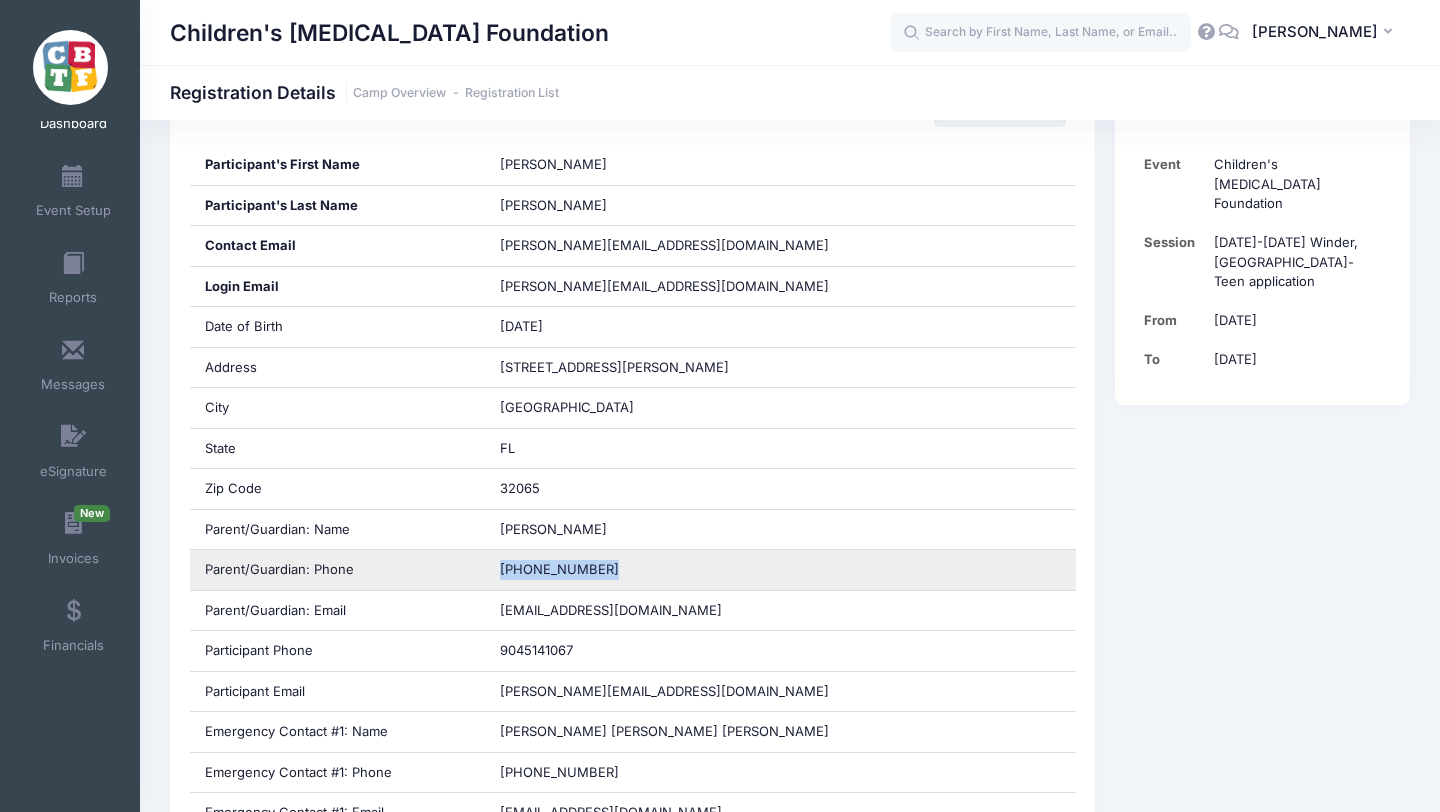 drag, startPoint x: 607, startPoint y: 567, endPoint x: 500, endPoint y: 570, distance: 107.042046 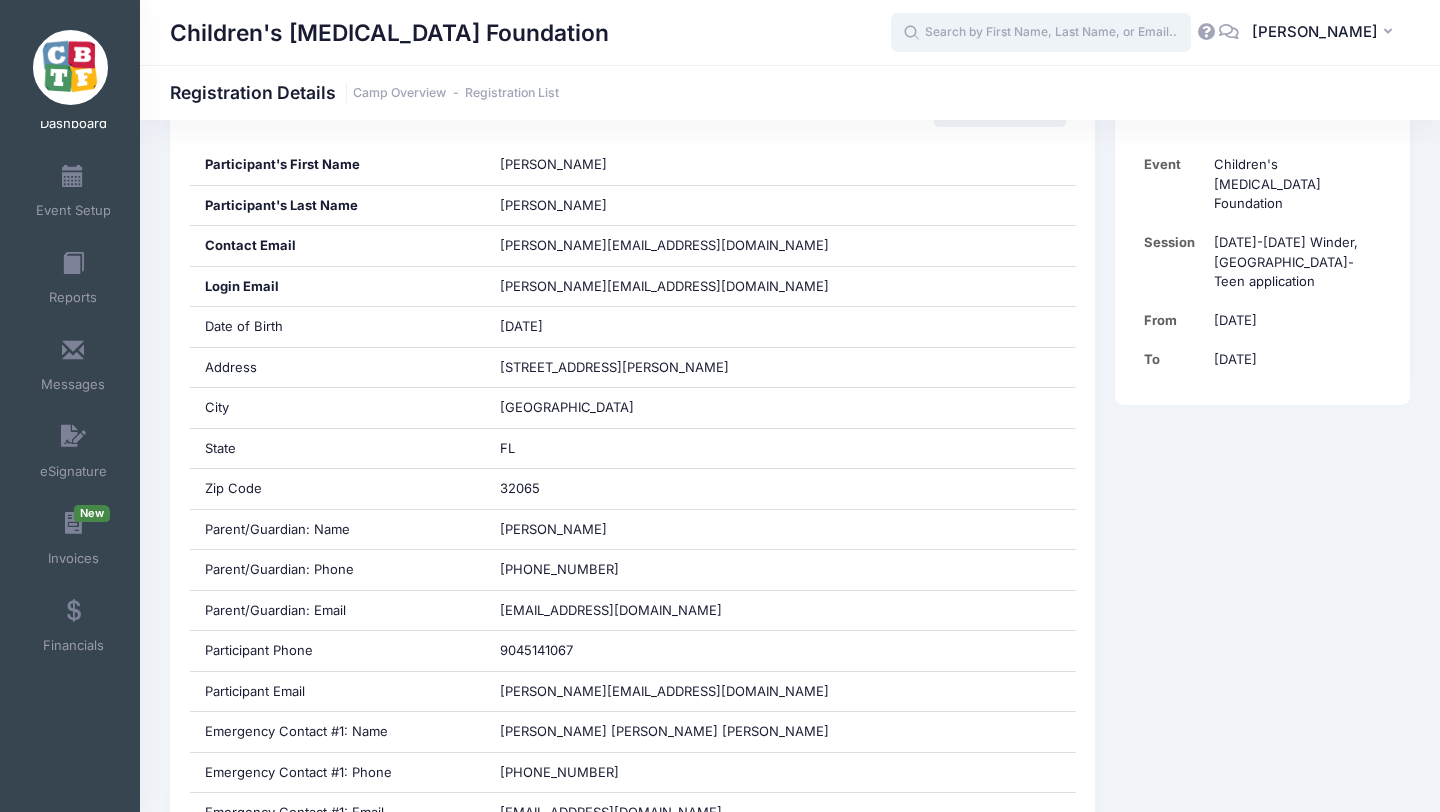 click at bounding box center [1041, 33] 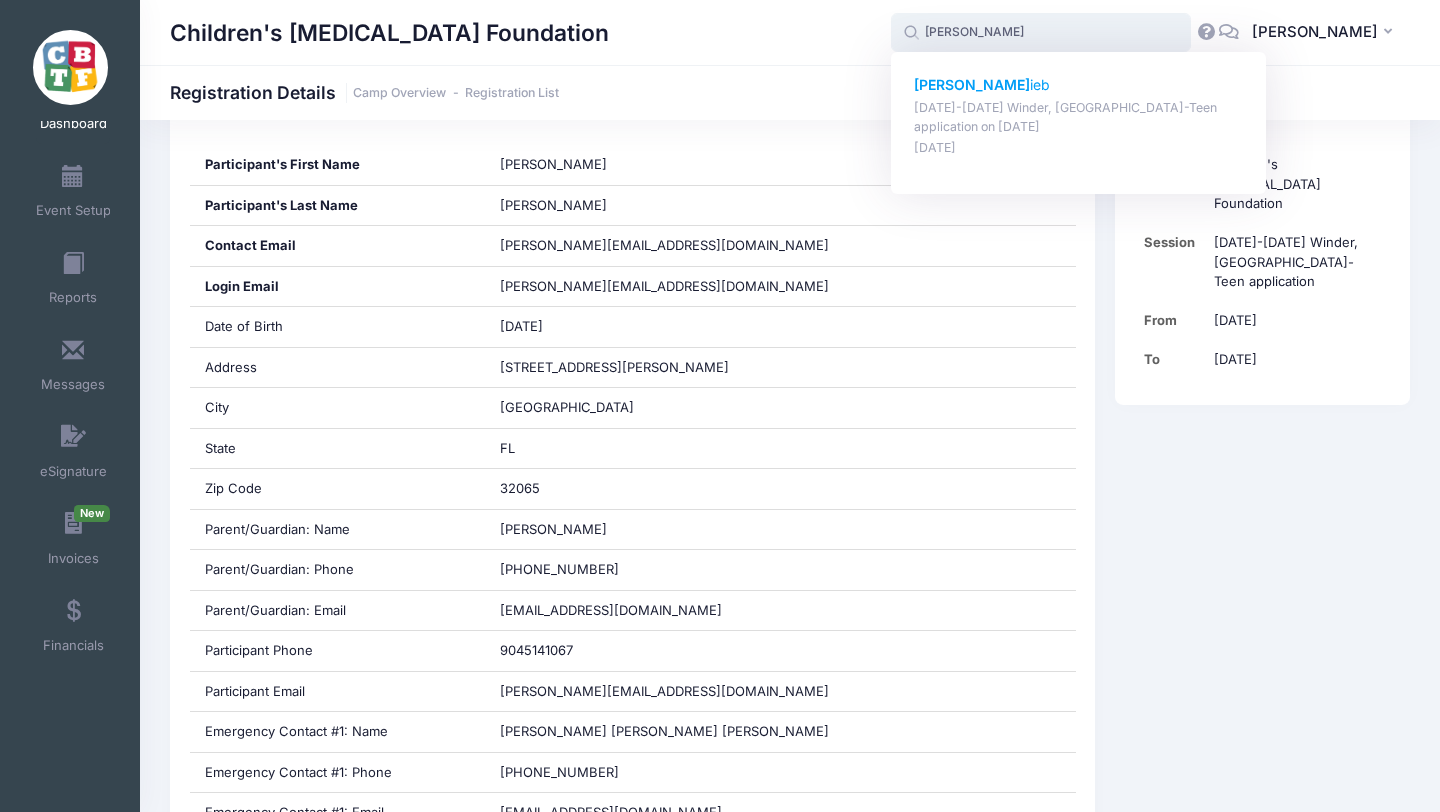 click on "Abigail S" 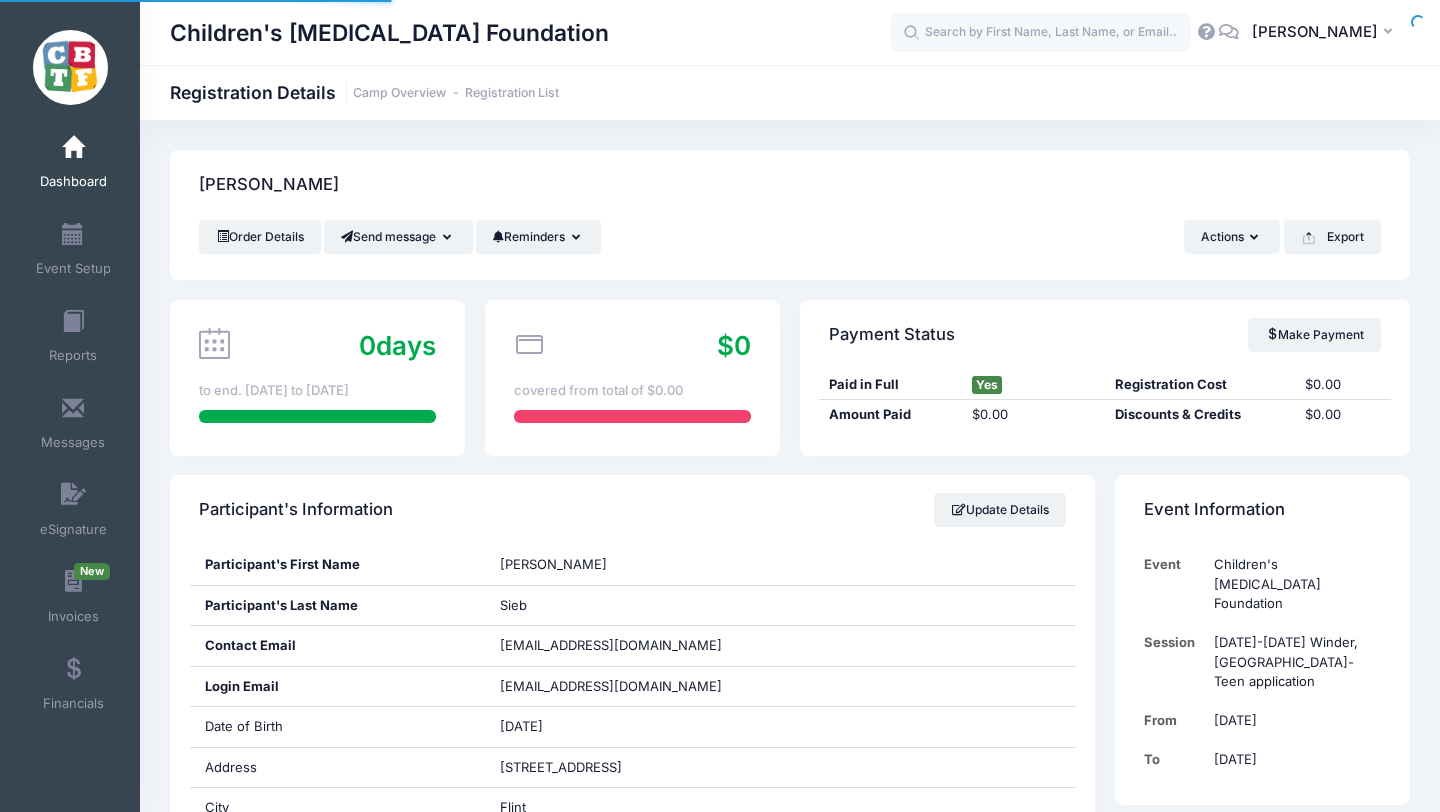 scroll, scrollTop: 0, scrollLeft: 0, axis: both 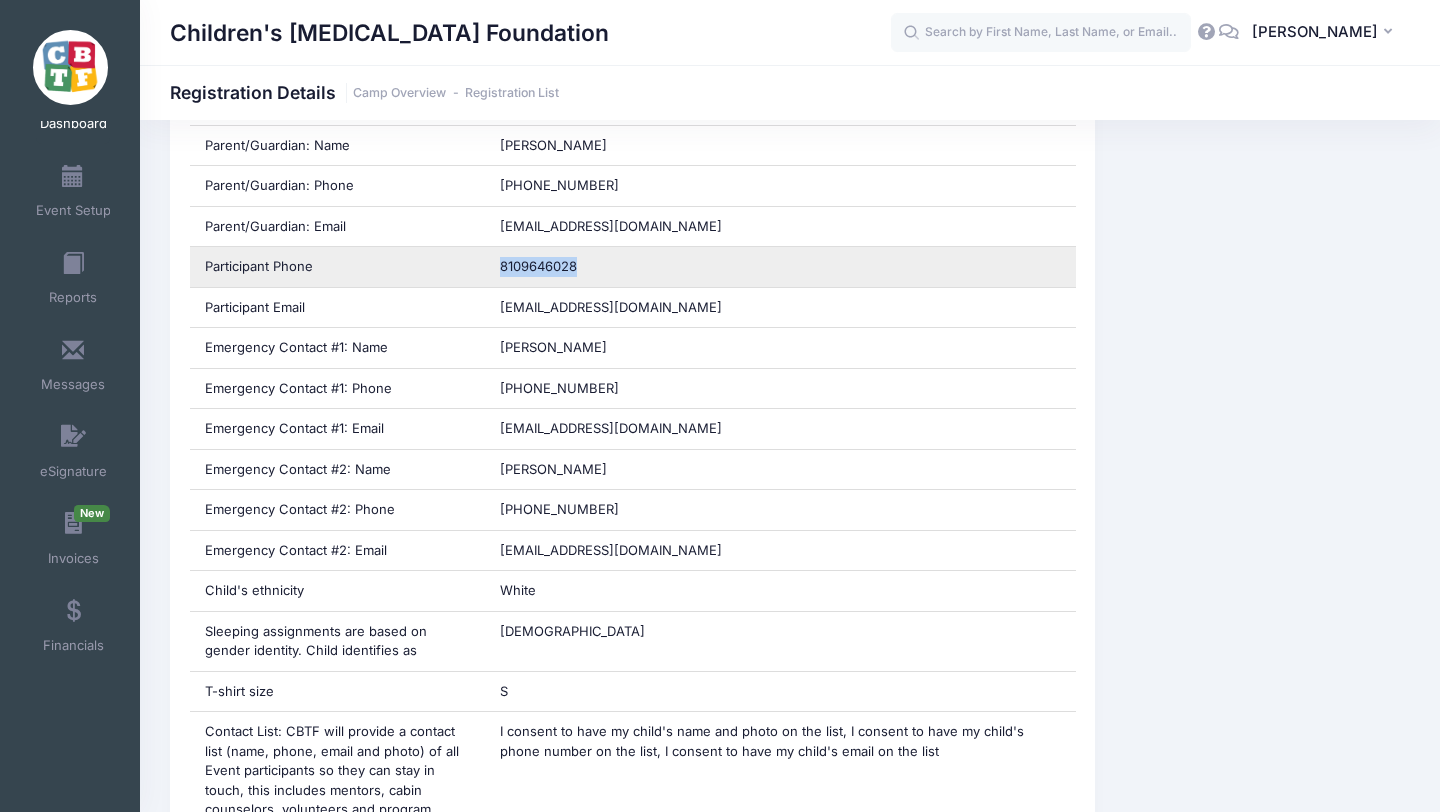 drag, startPoint x: 584, startPoint y: 265, endPoint x: 498, endPoint y: 265, distance: 86 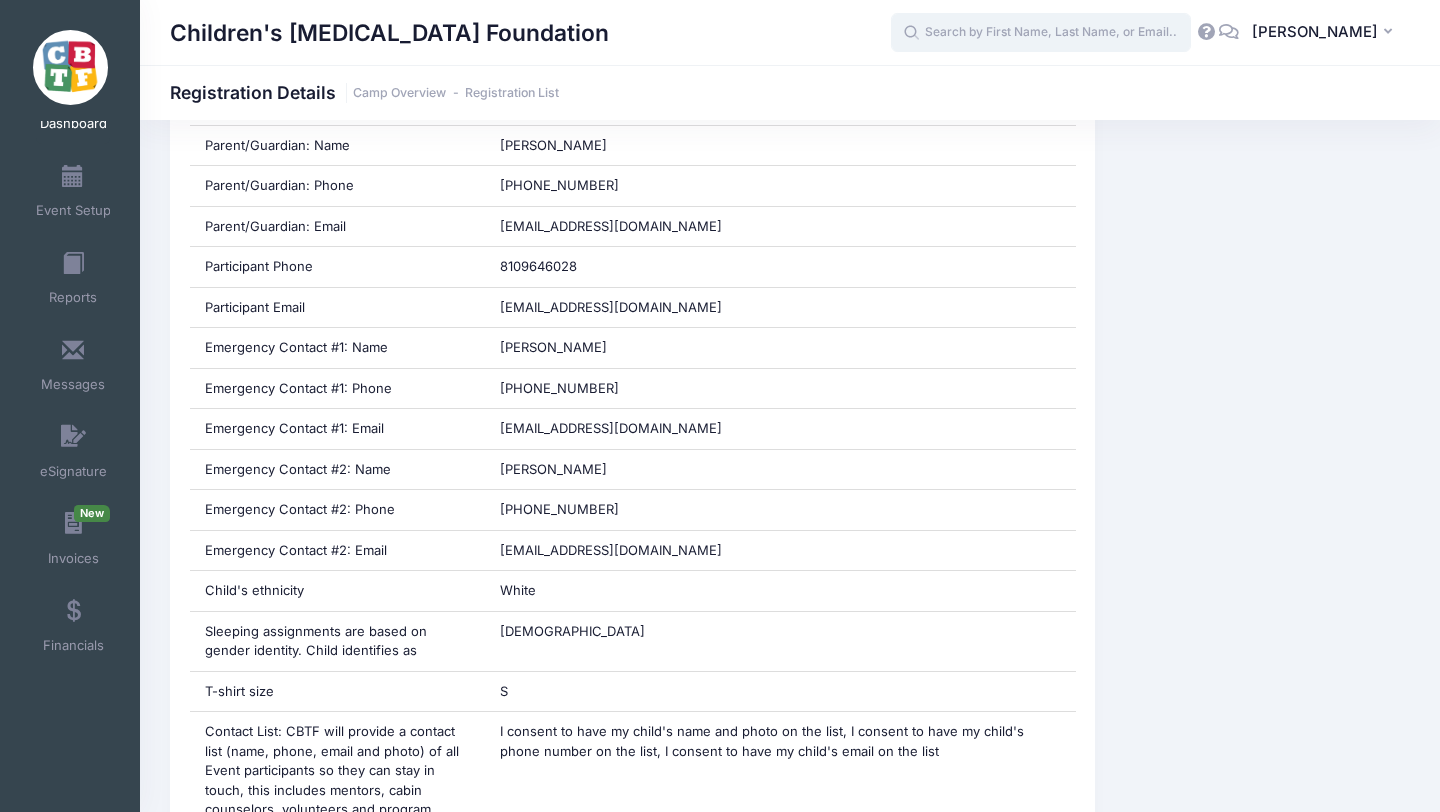 click at bounding box center [1041, 33] 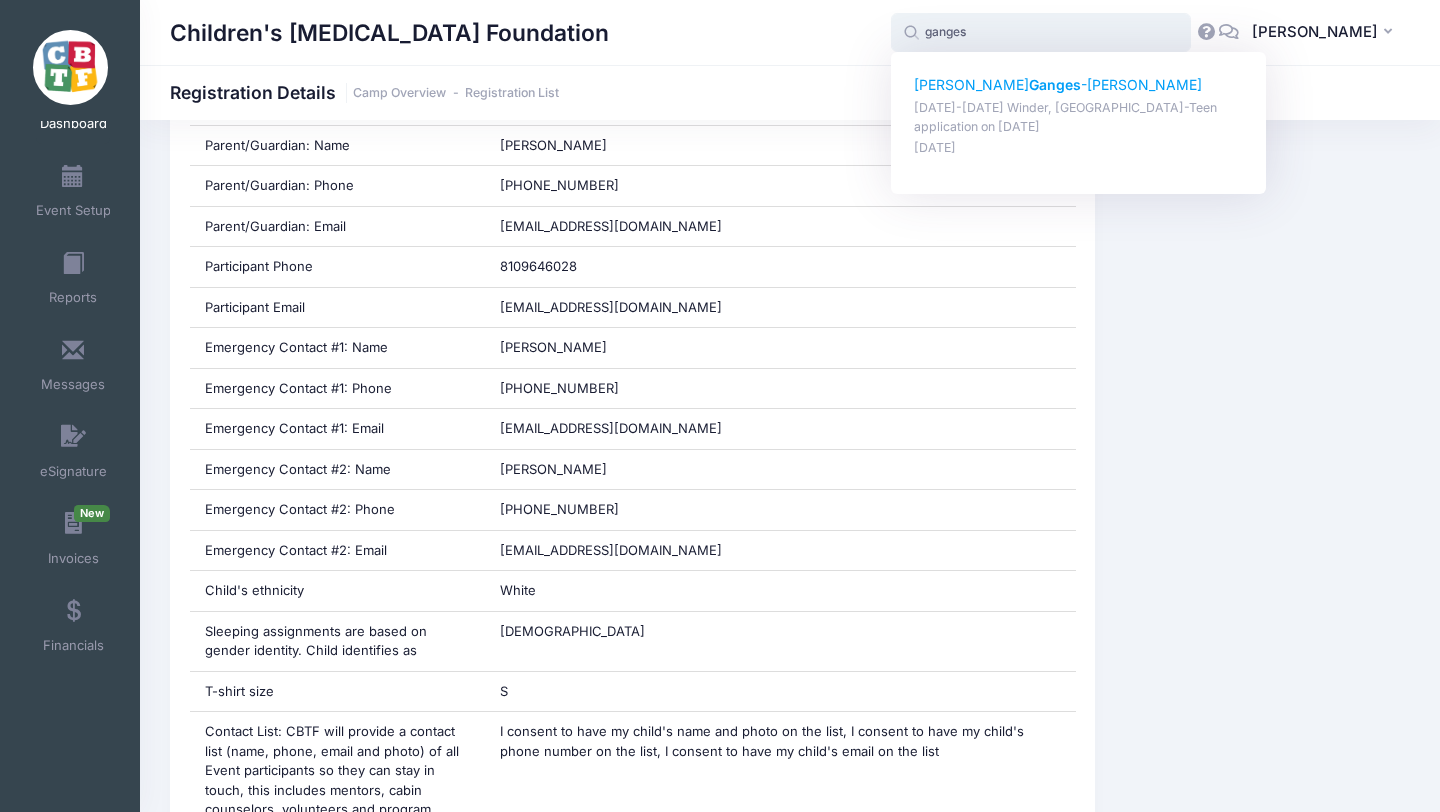 click on "Ganges" at bounding box center (1055, 84) 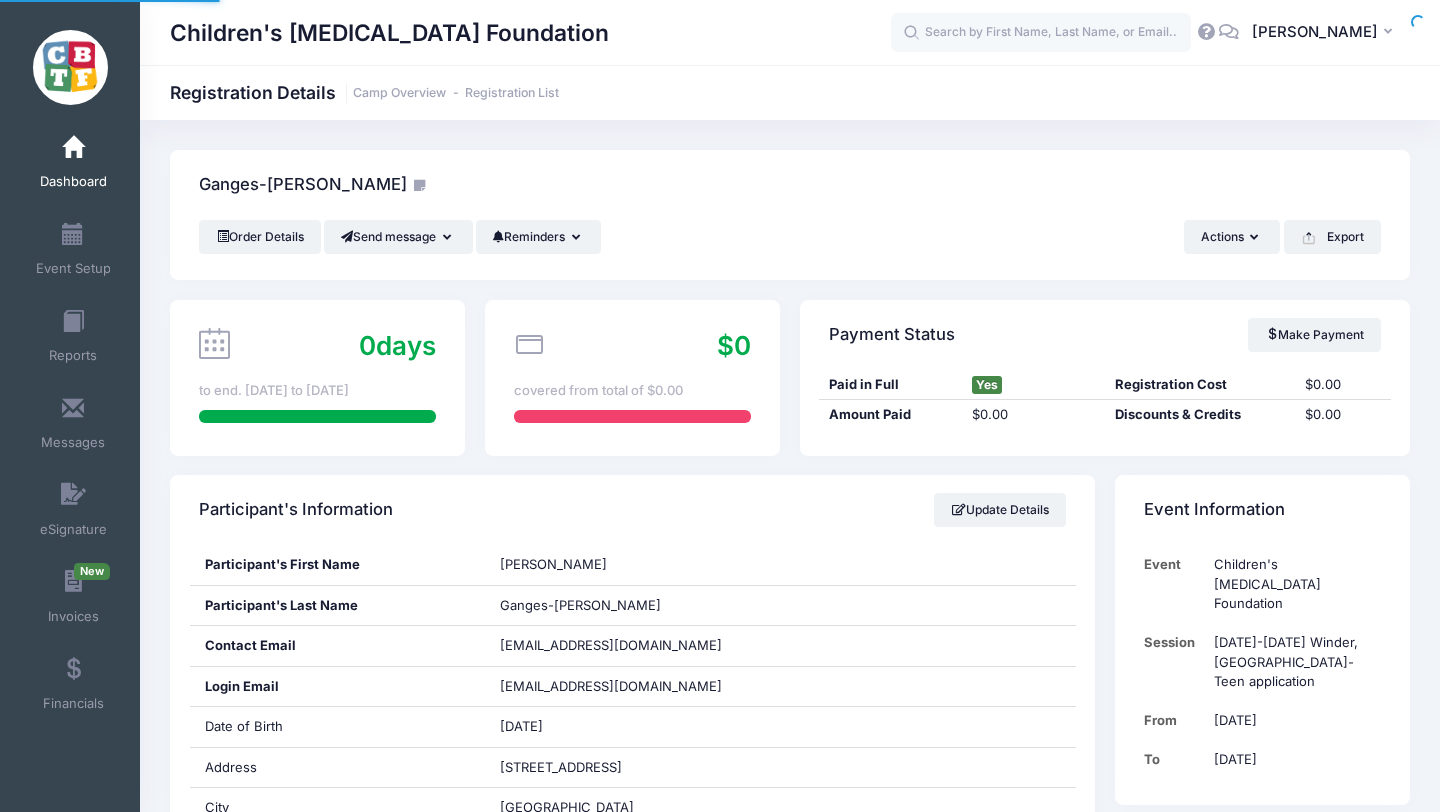 scroll, scrollTop: 0, scrollLeft: 0, axis: both 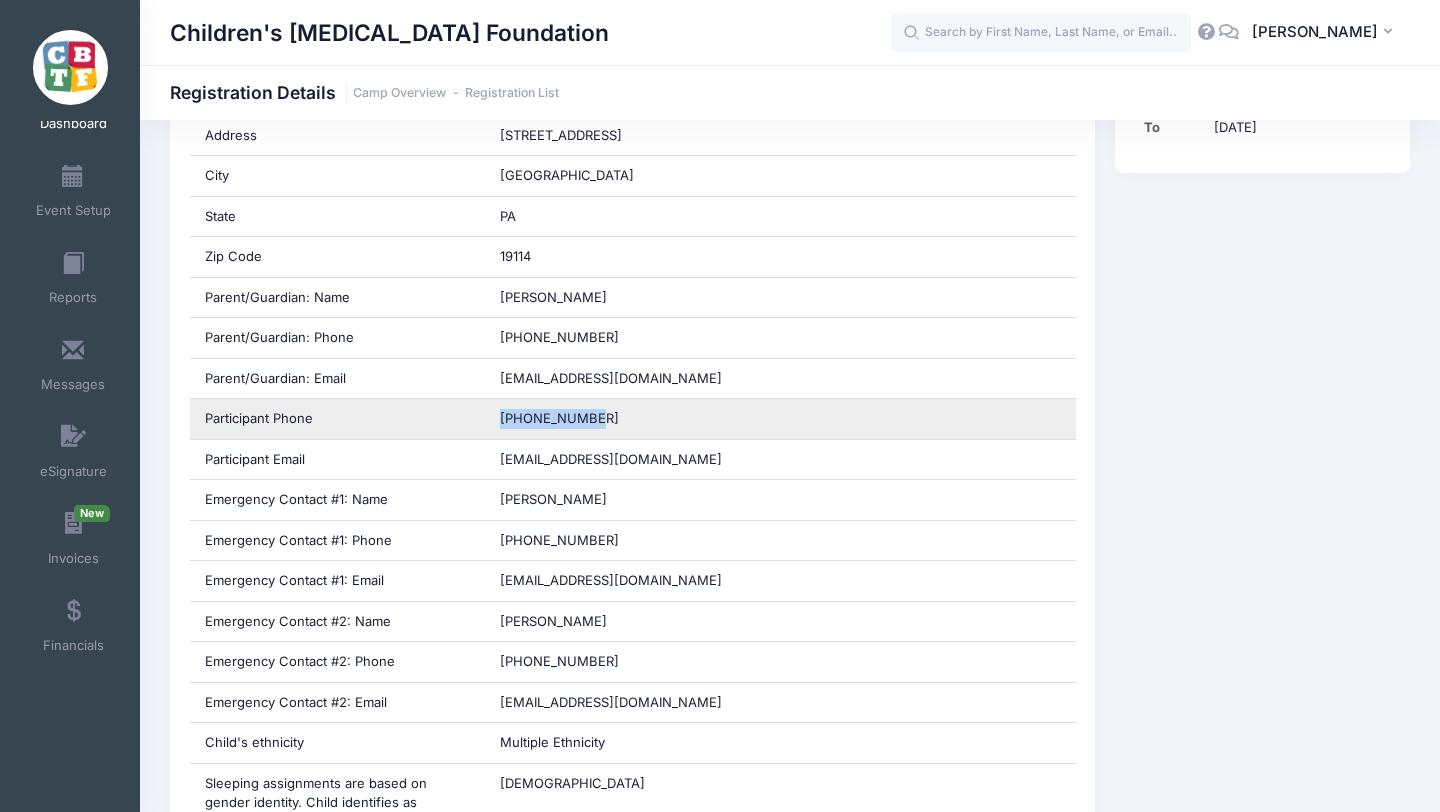 drag, startPoint x: 598, startPoint y: 418, endPoint x: 497, endPoint y: 419, distance: 101.00495 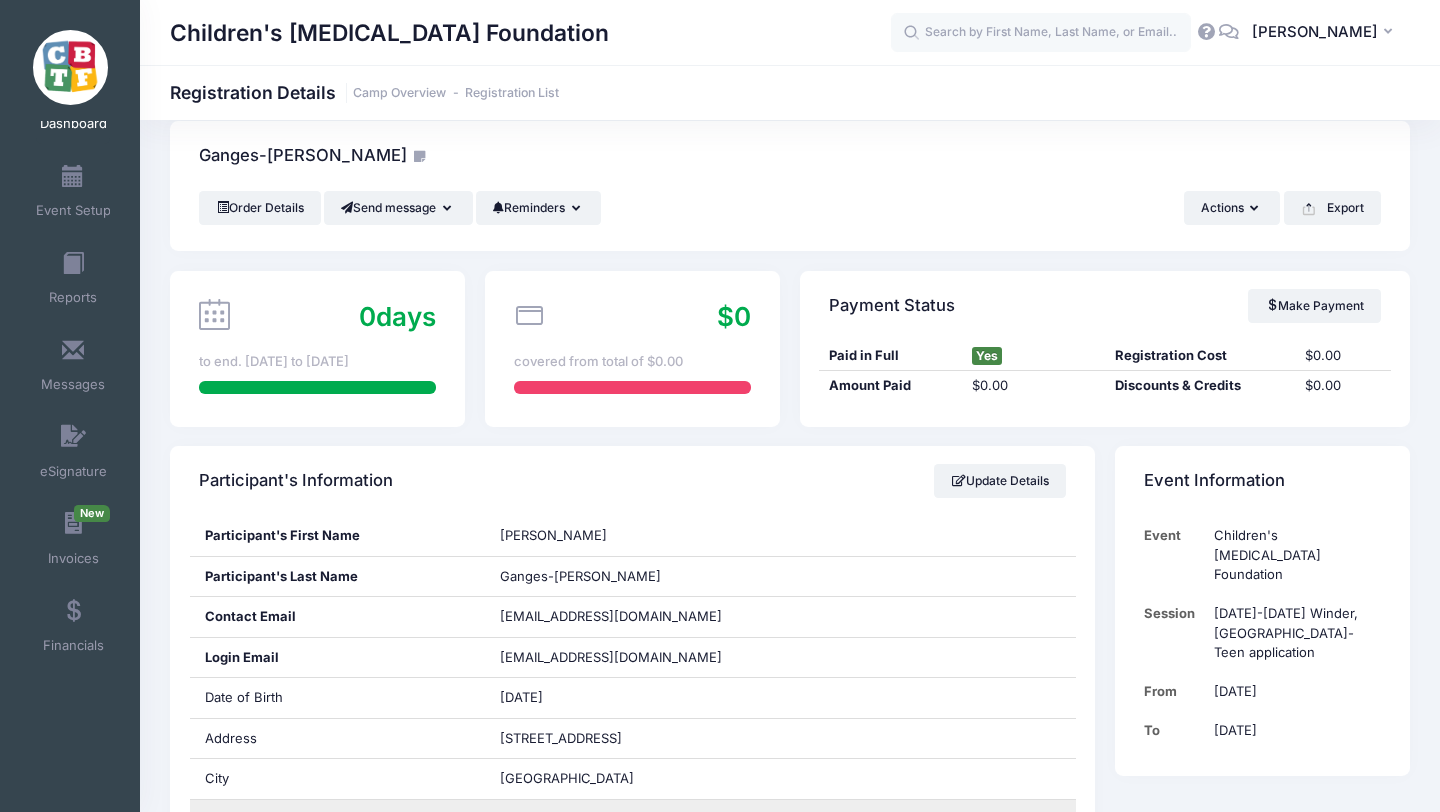 scroll, scrollTop: 0, scrollLeft: 0, axis: both 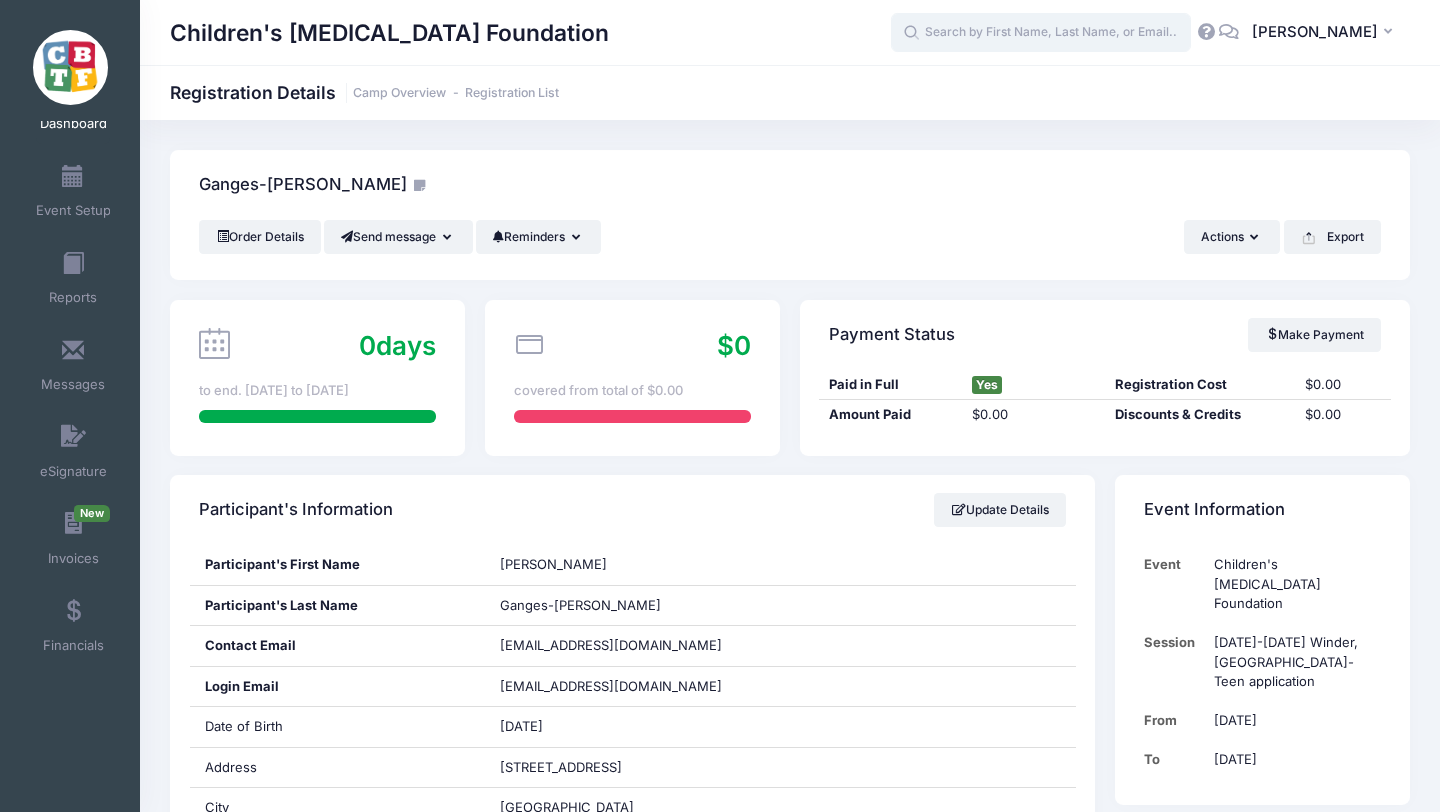 click at bounding box center [1041, 33] 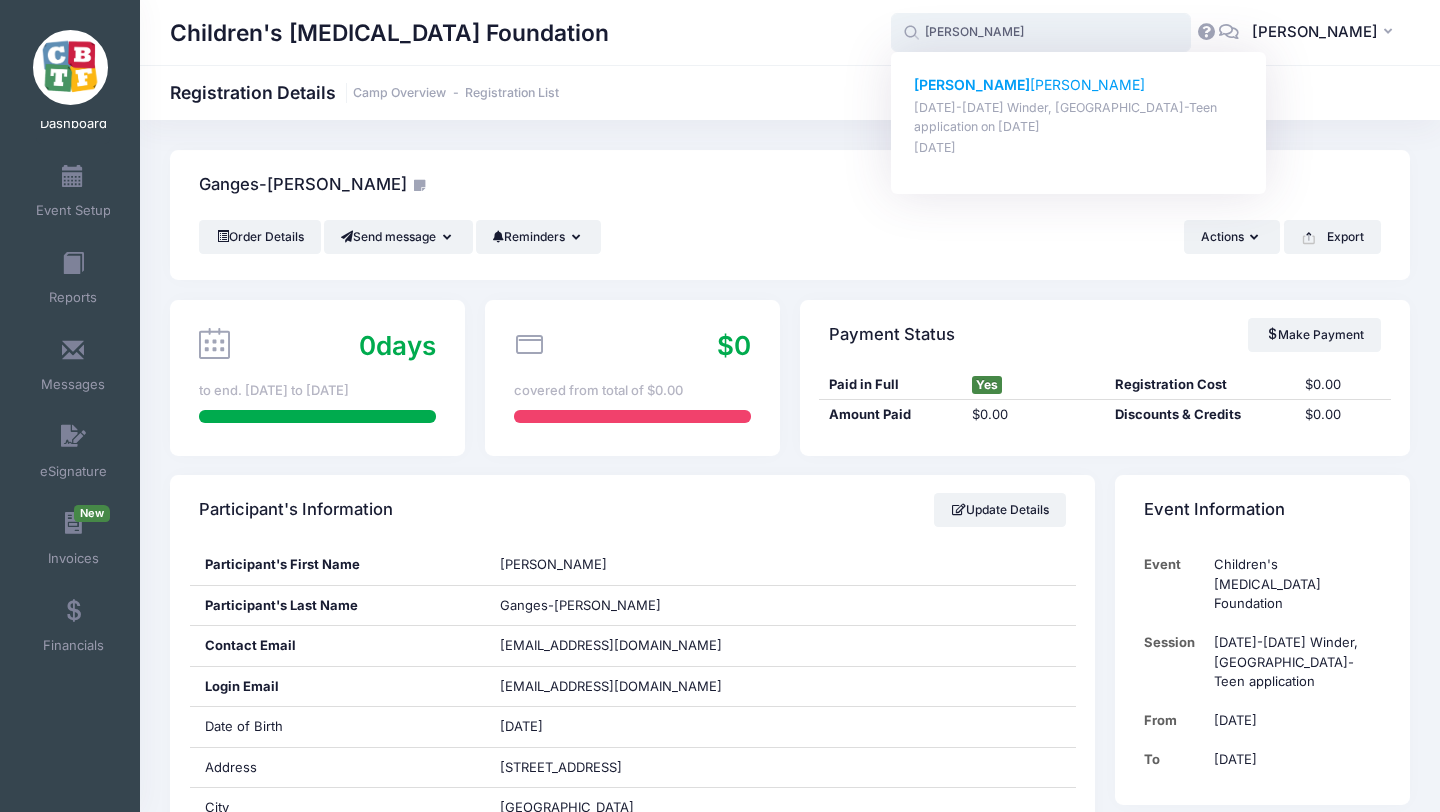 click on "Colin" 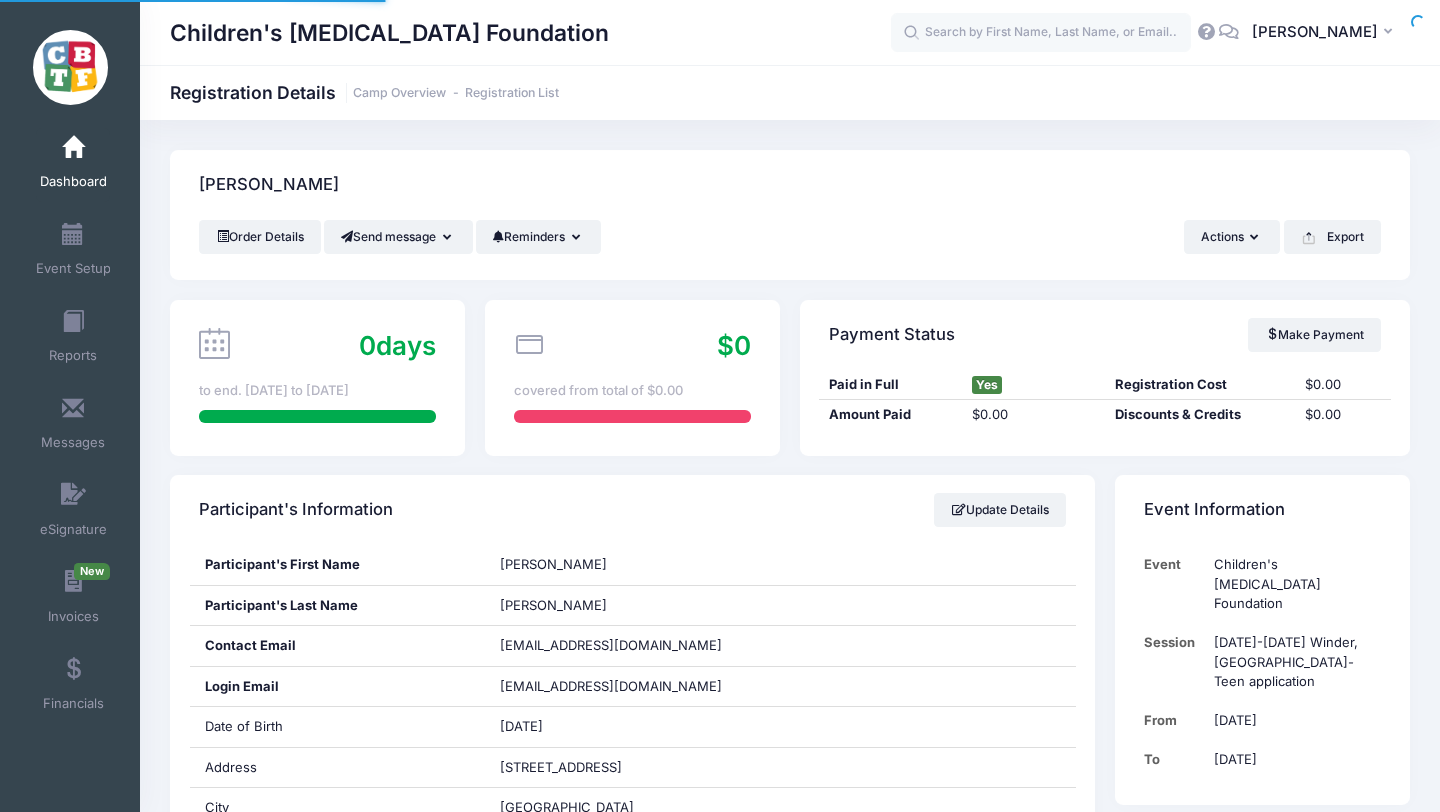 scroll, scrollTop: 0, scrollLeft: 0, axis: both 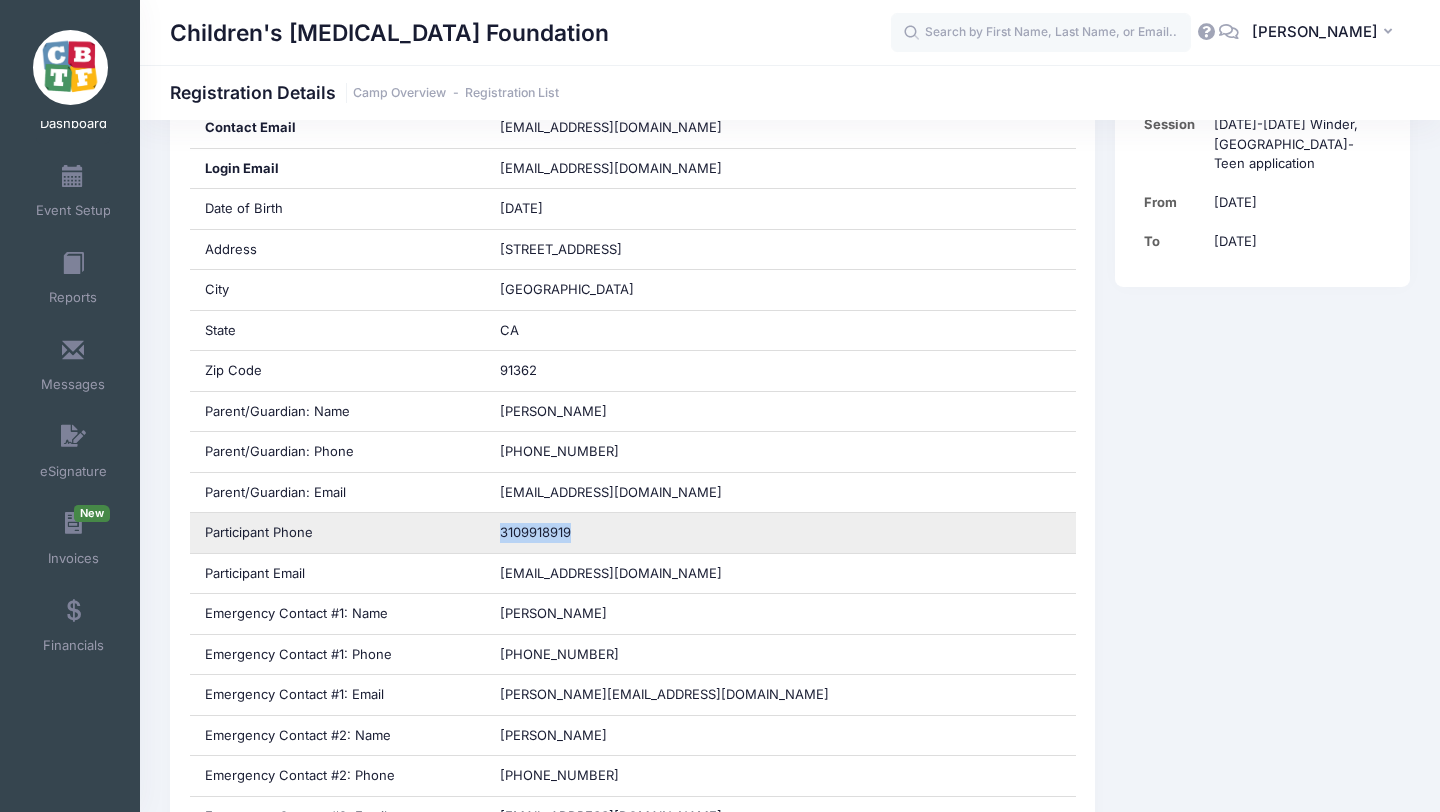 drag, startPoint x: 583, startPoint y: 532, endPoint x: 473, endPoint y: 540, distance: 110.29053 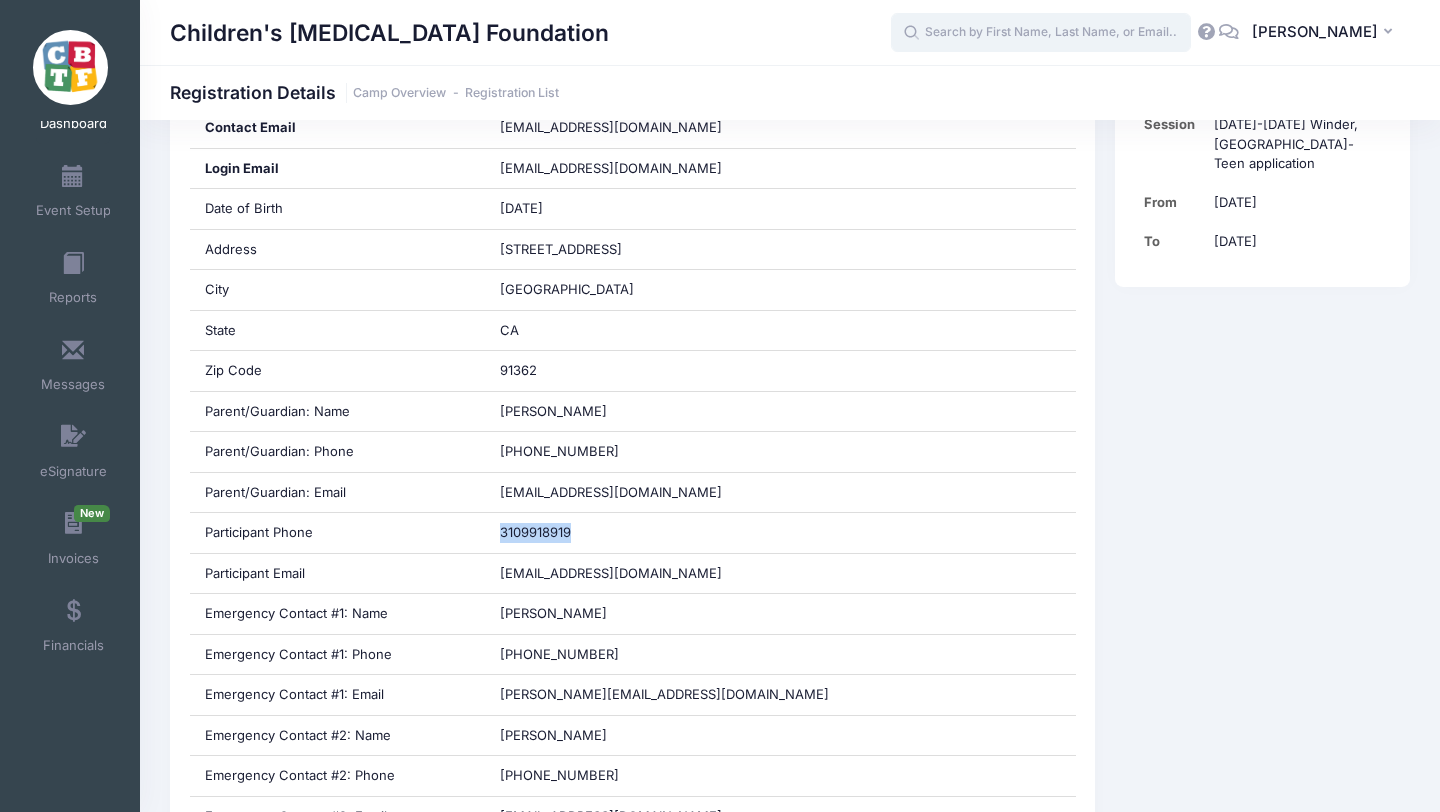 click at bounding box center (1041, 33) 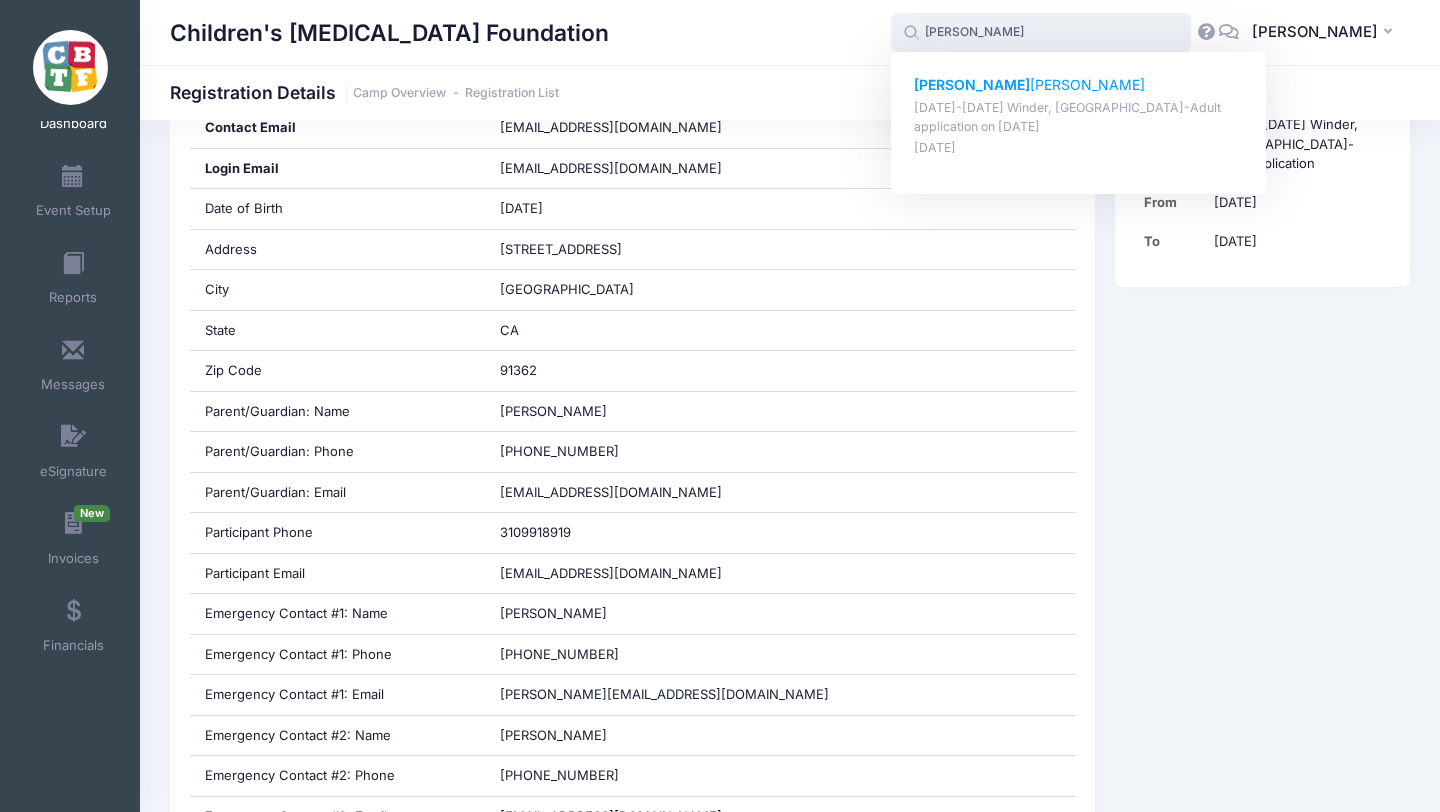 click on "andrea" 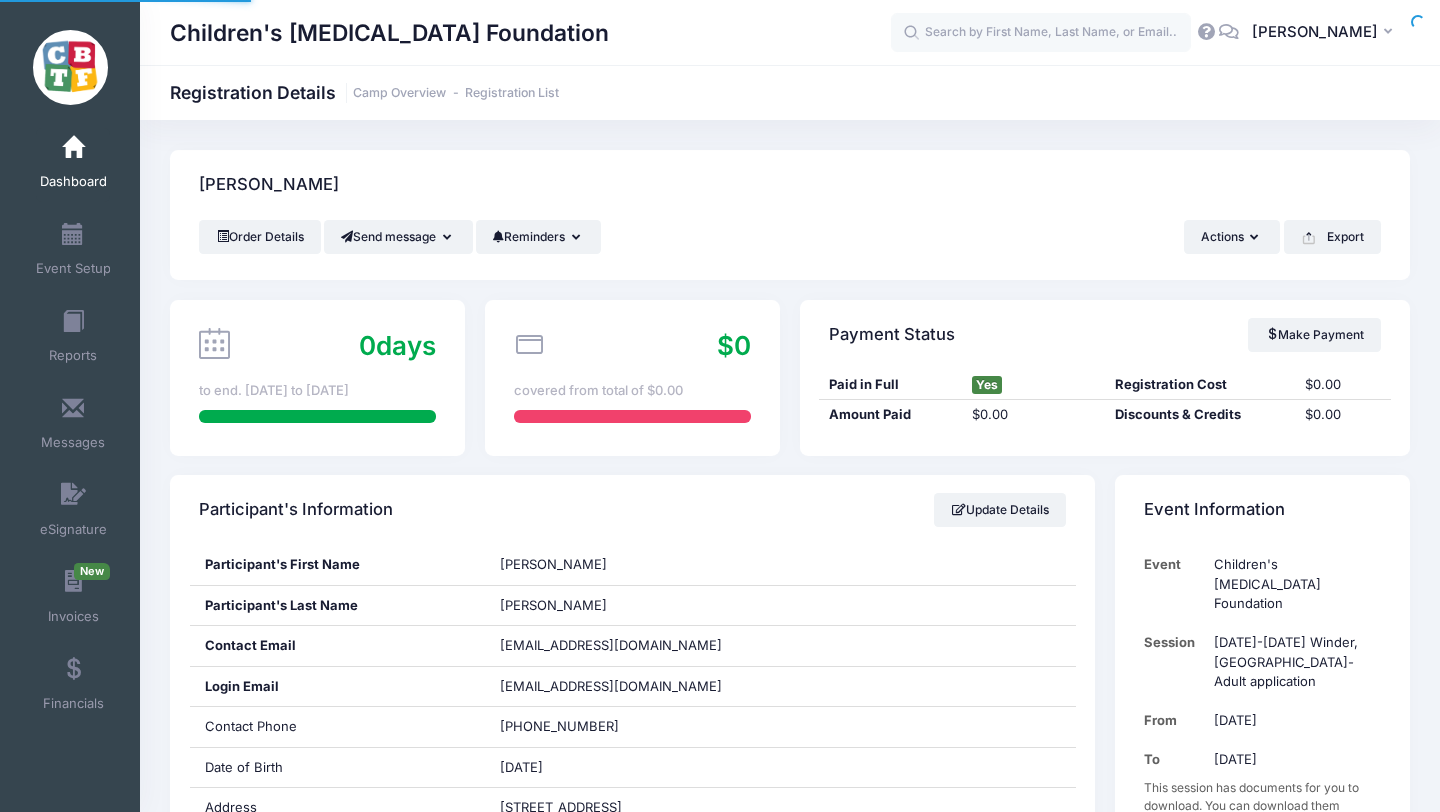 scroll, scrollTop: 0, scrollLeft: 0, axis: both 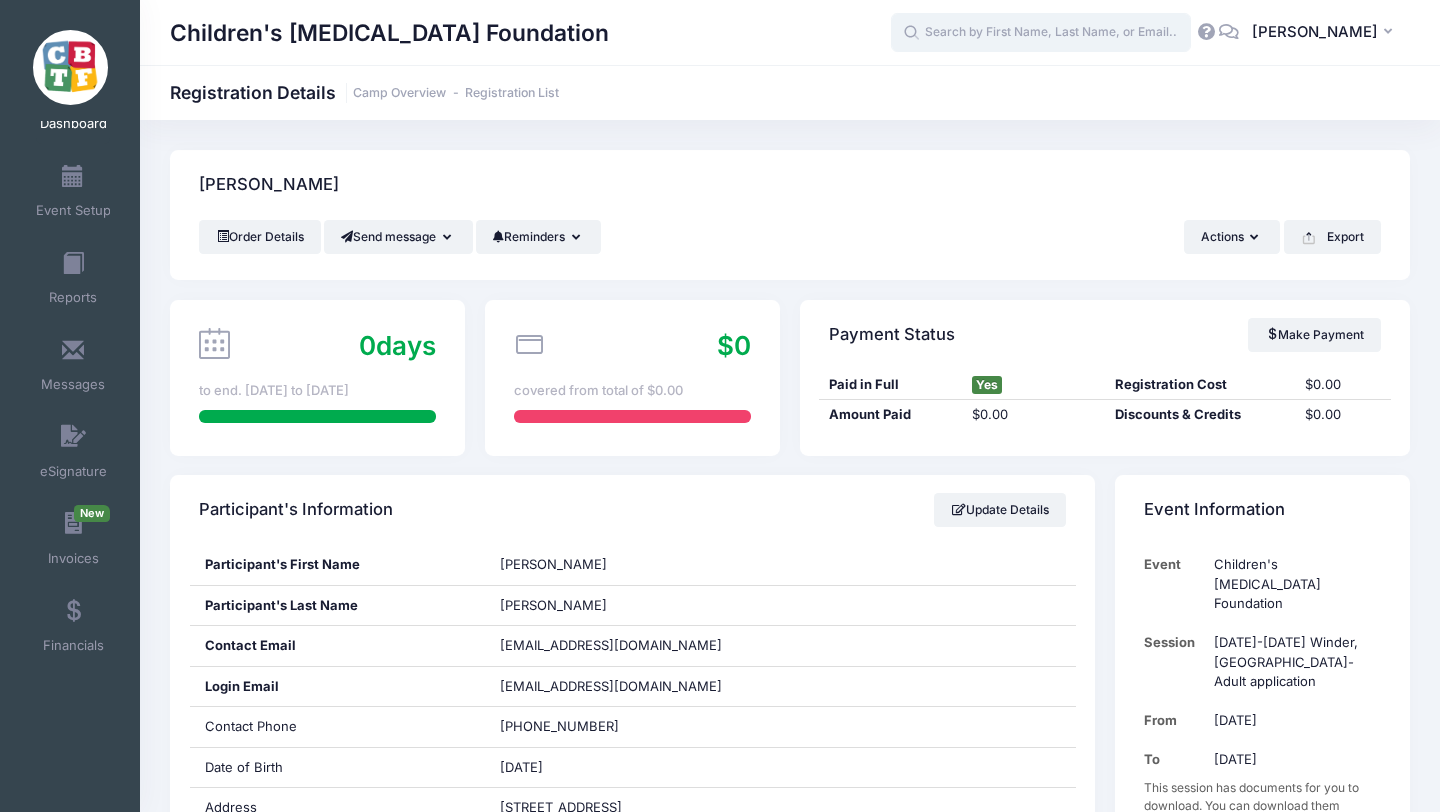 click at bounding box center (1041, 33) 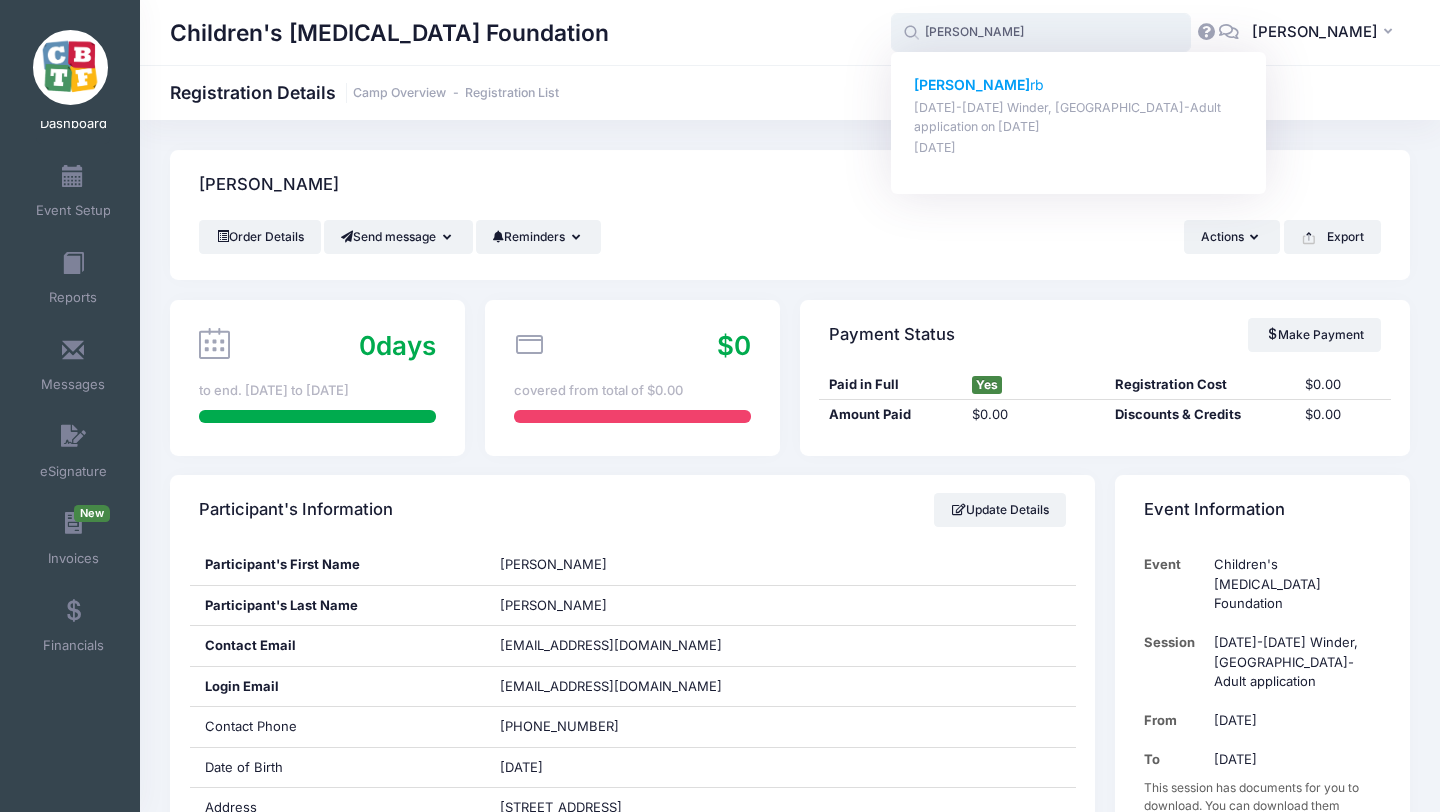 click on "andrea e" 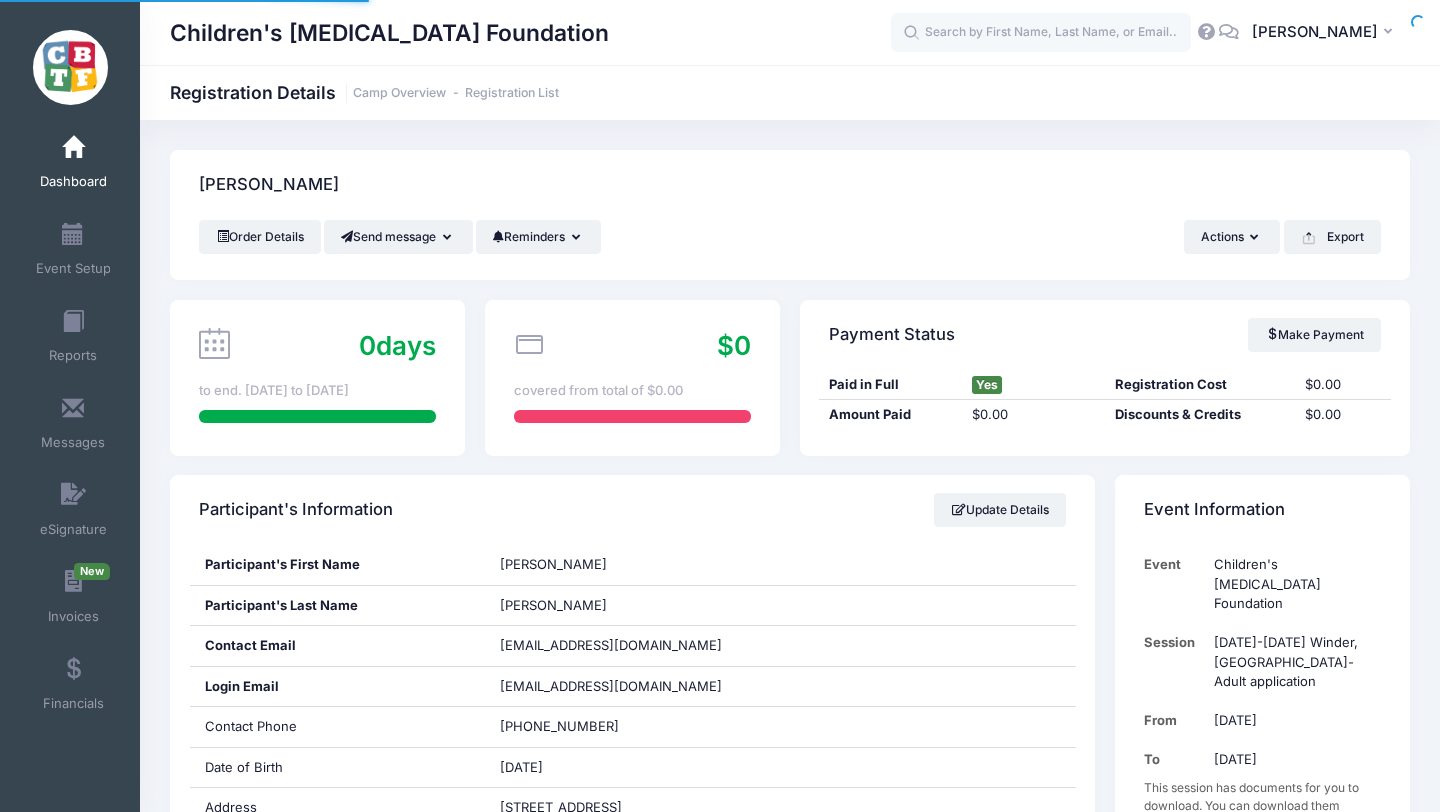 scroll, scrollTop: 0, scrollLeft: 0, axis: both 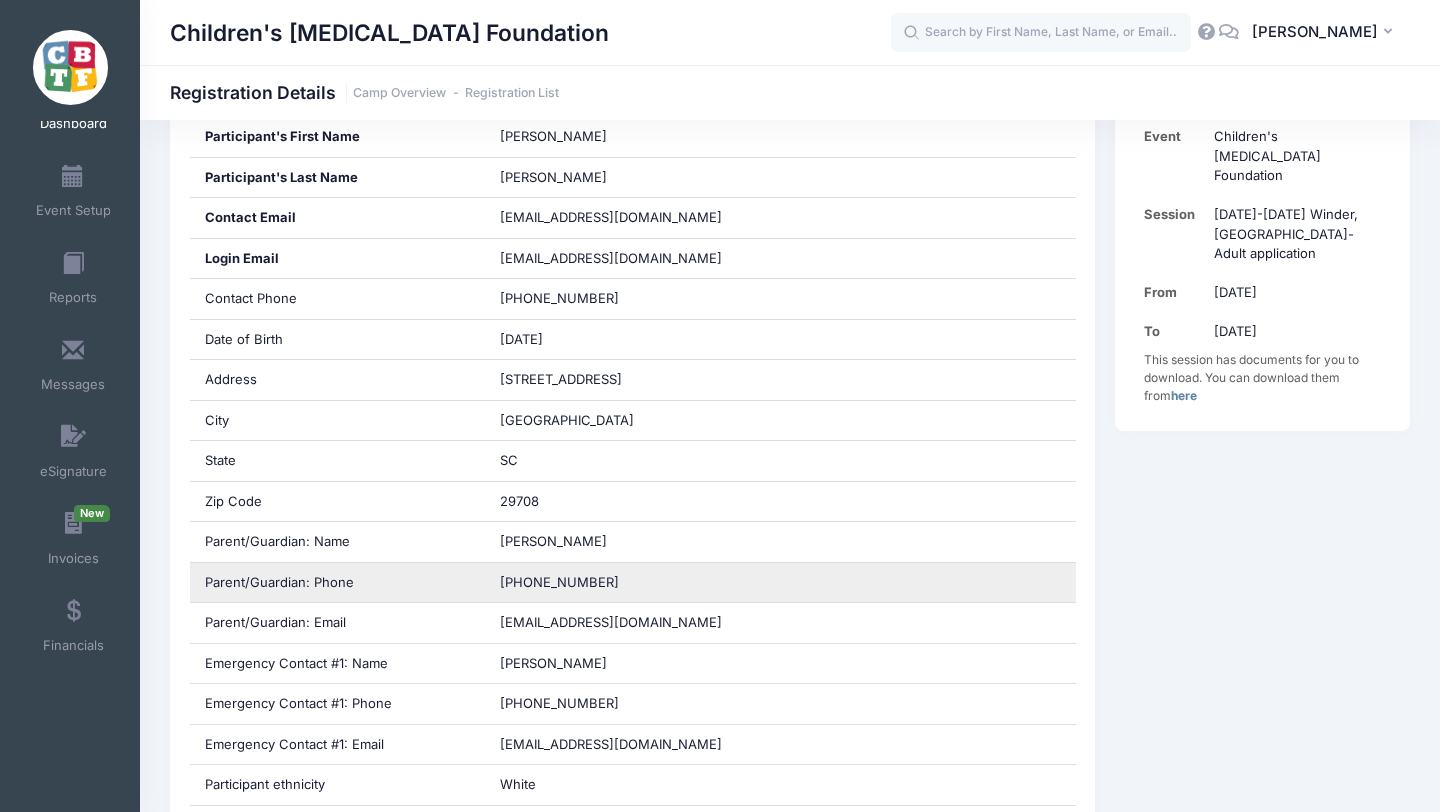 click on "[PHONE_NUMBER]" at bounding box center [780, 583] 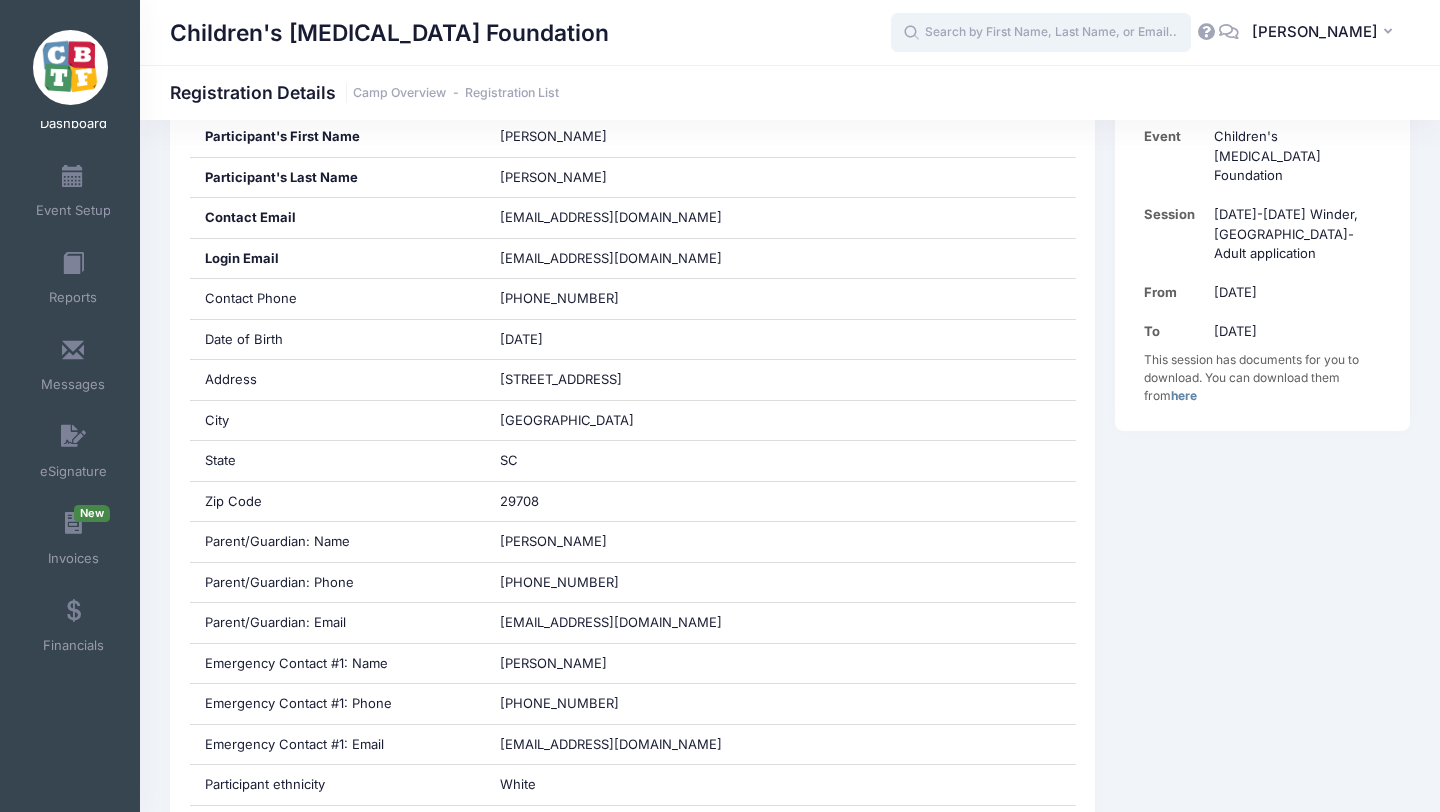 click at bounding box center [1041, 33] 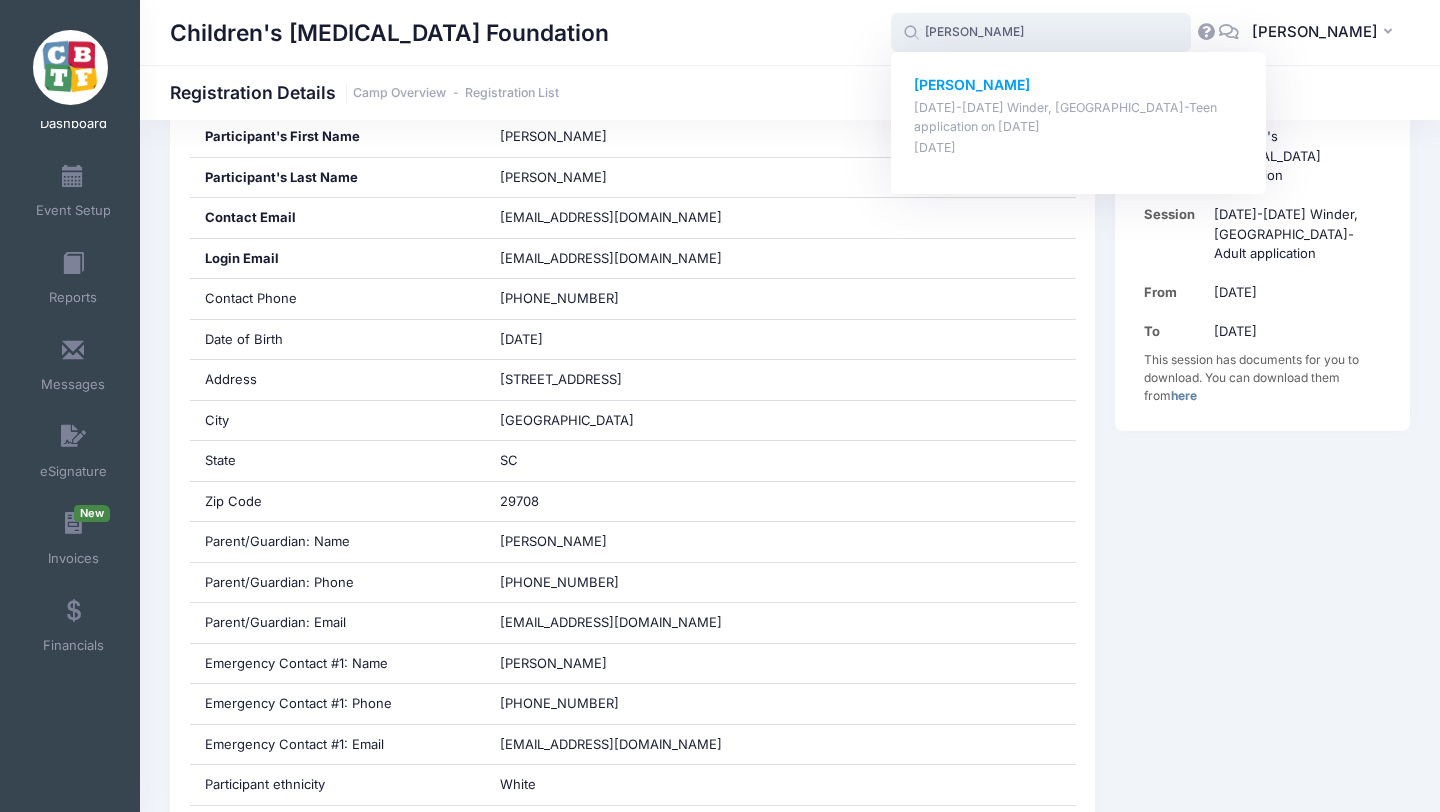 click on "[PERSON_NAME]" 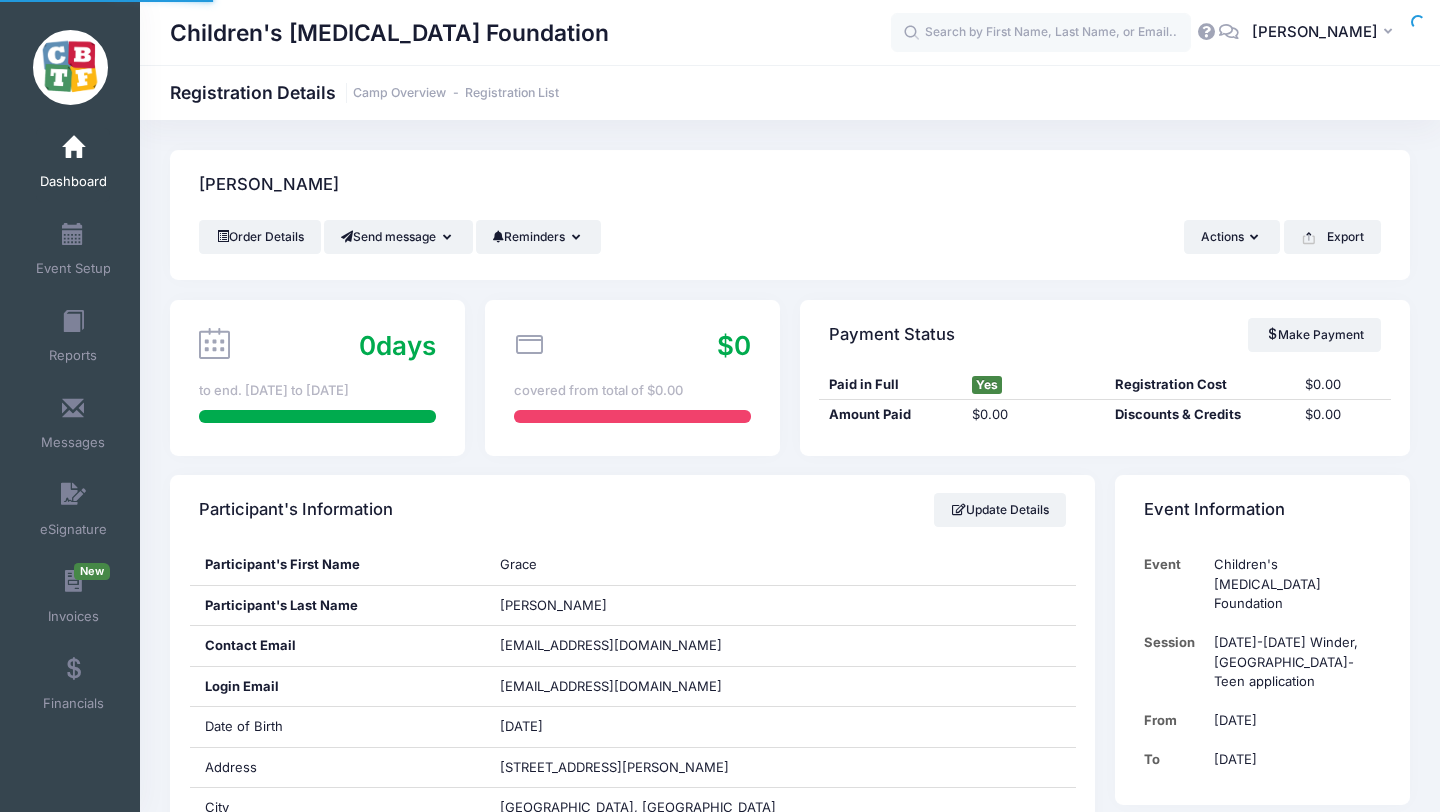 scroll, scrollTop: 0, scrollLeft: 0, axis: both 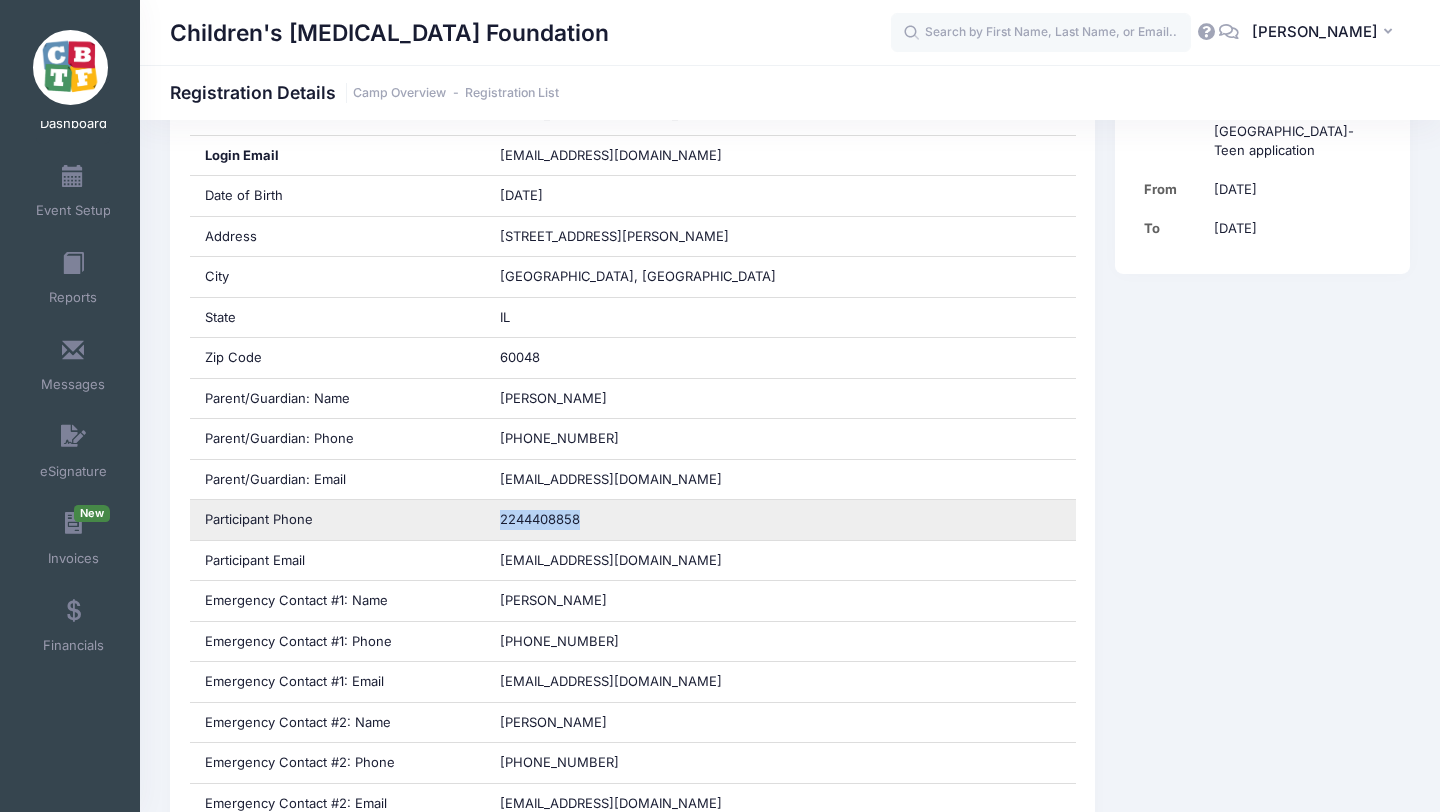 drag, startPoint x: 584, startPoint y: 521, endPoint x: 486, endPoint y: 518, distance: 98.045906 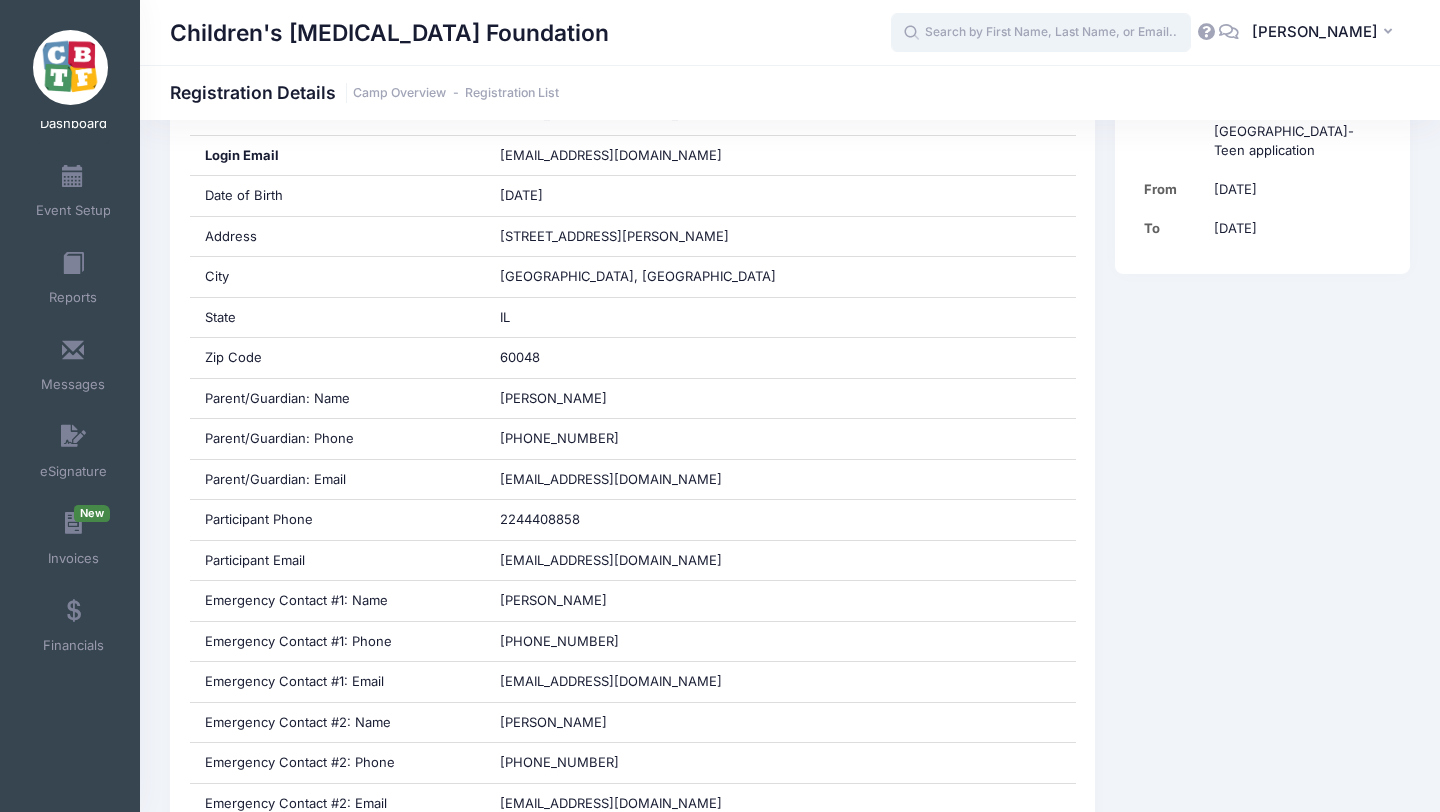 click at bounding box center [1041, 33] 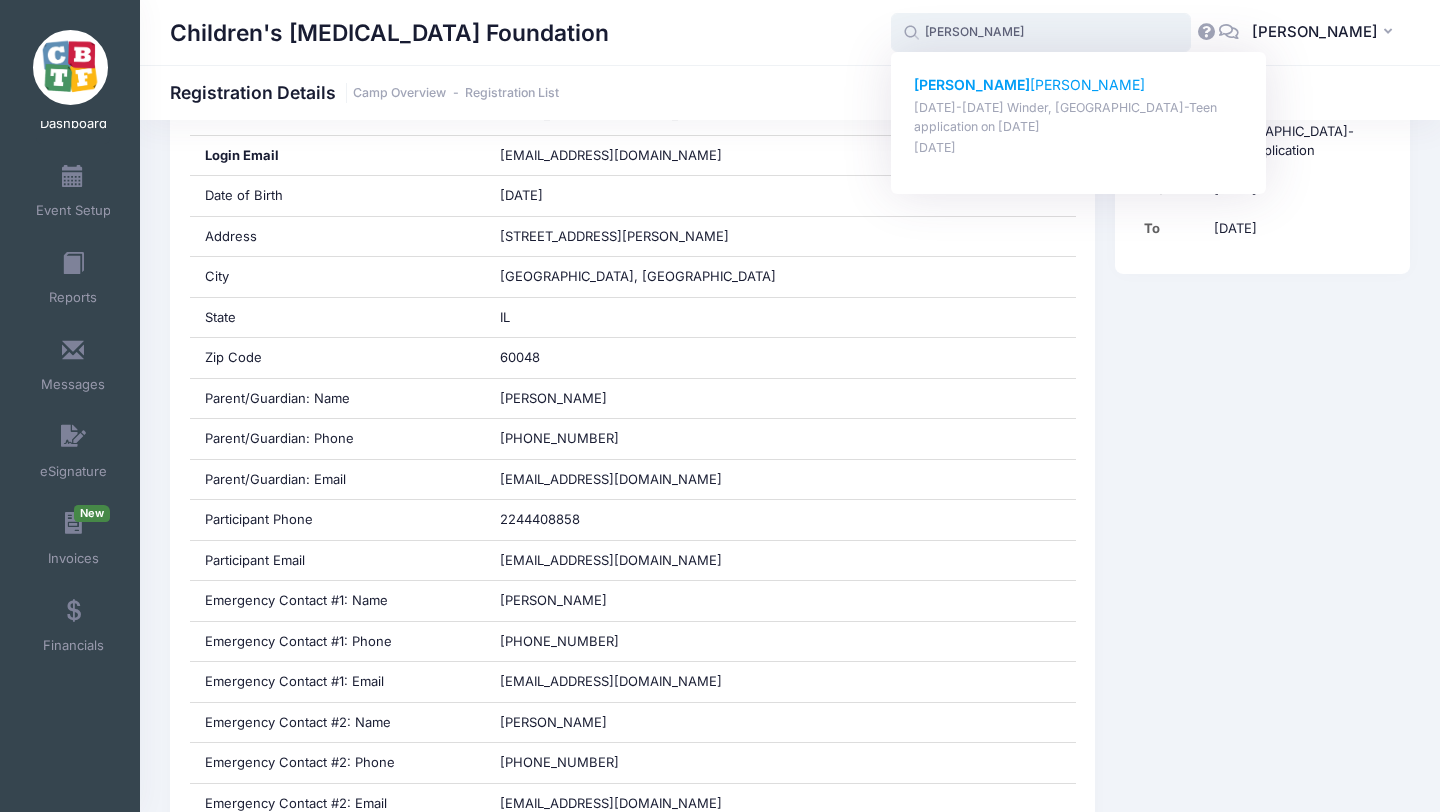 click on "Isabel  Blanton" at bounding box center [1079, 85] 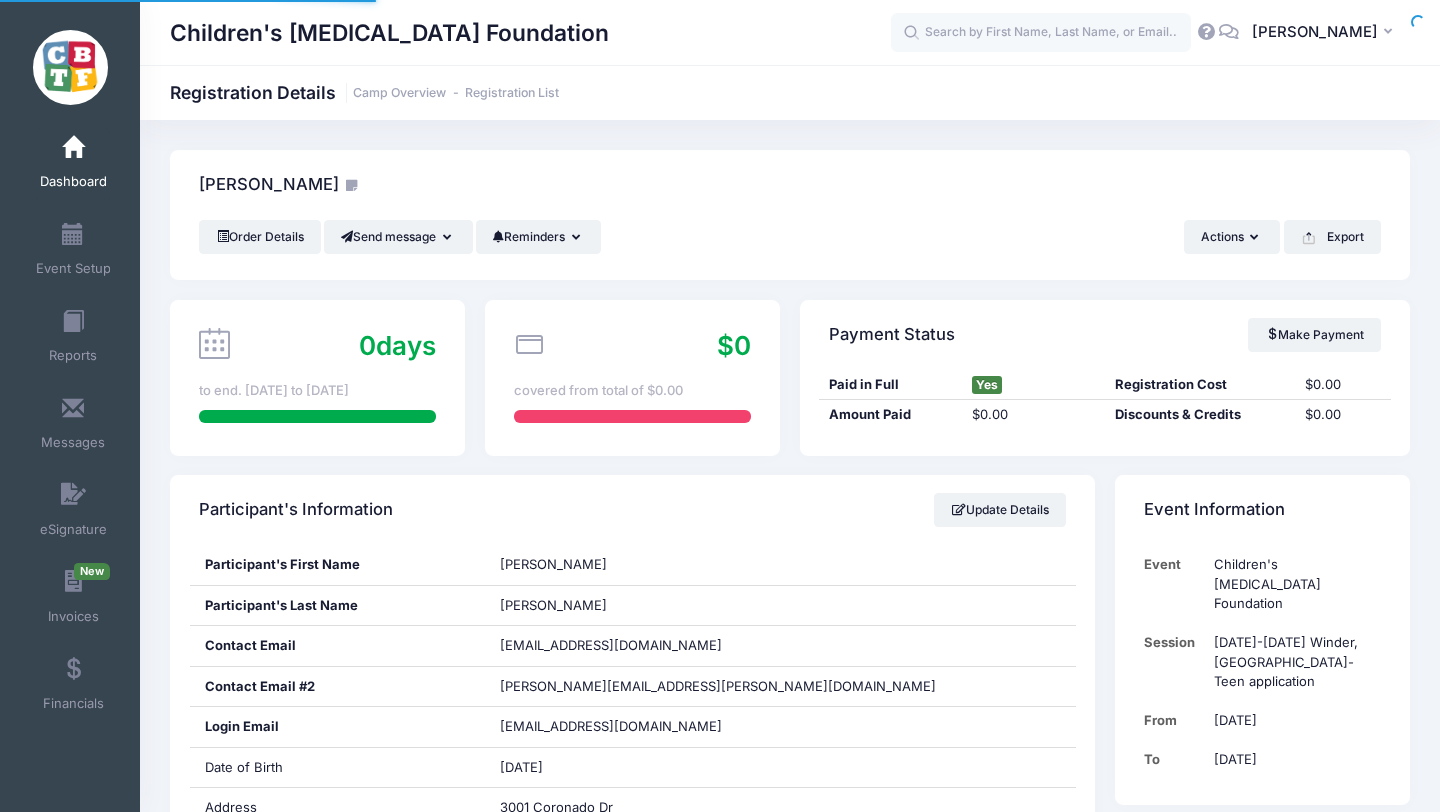 scroll, scrollTop: 0, scrollLeft: 0, axis: both 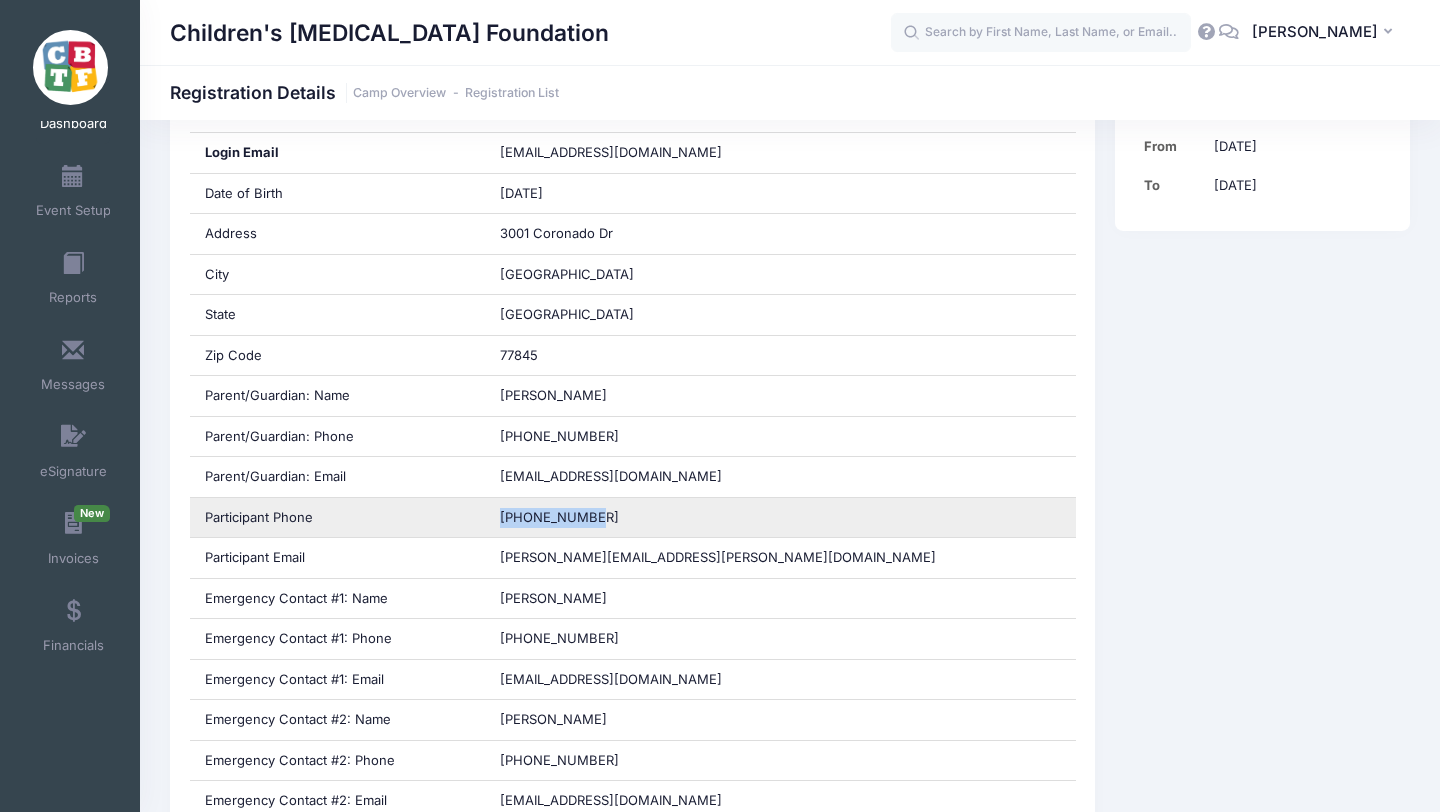 drag, startPoint x: 598, startPoint y: 514, endPoint x: 489, endPoint y: 512, distance: 109.01835 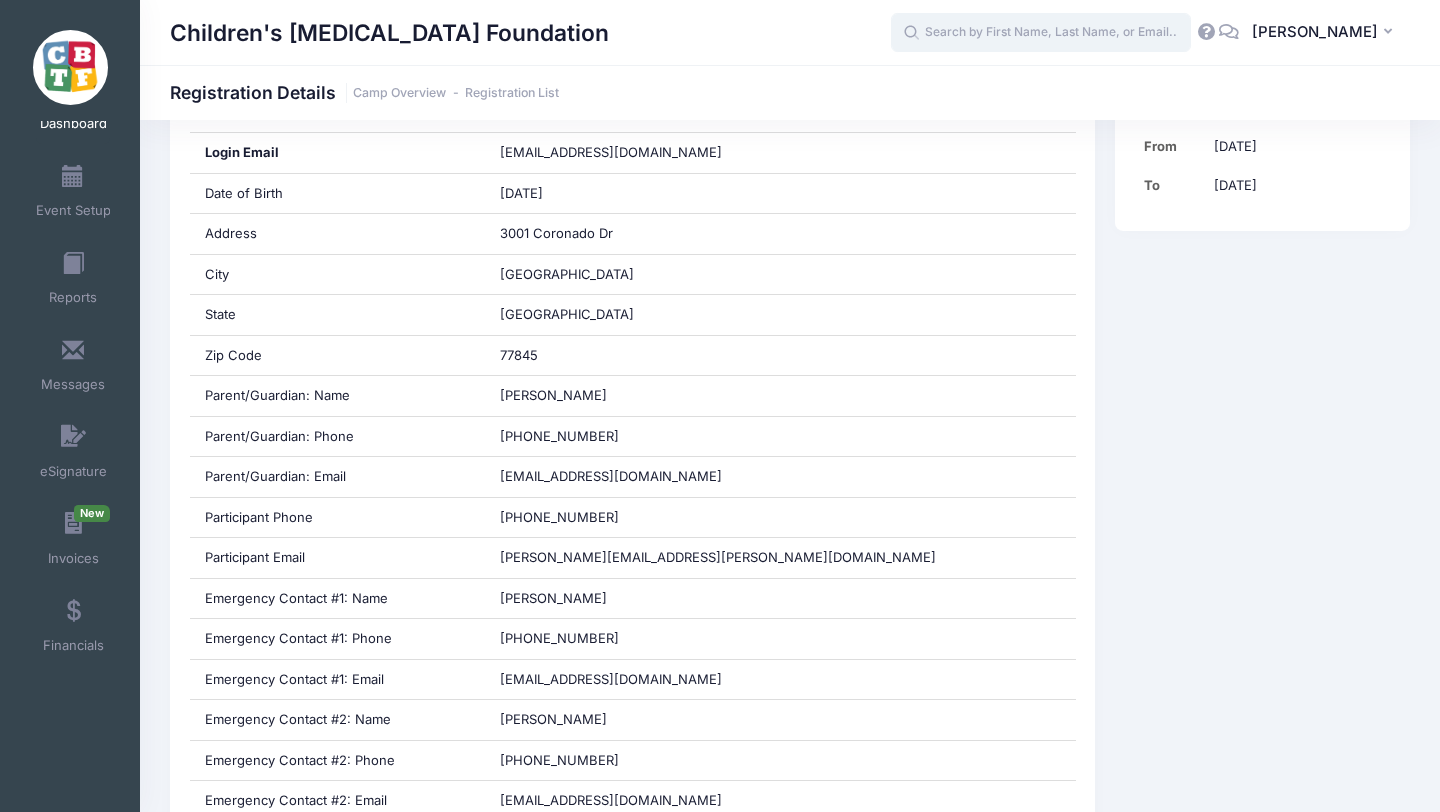 click at bounding box center [1041, 33] 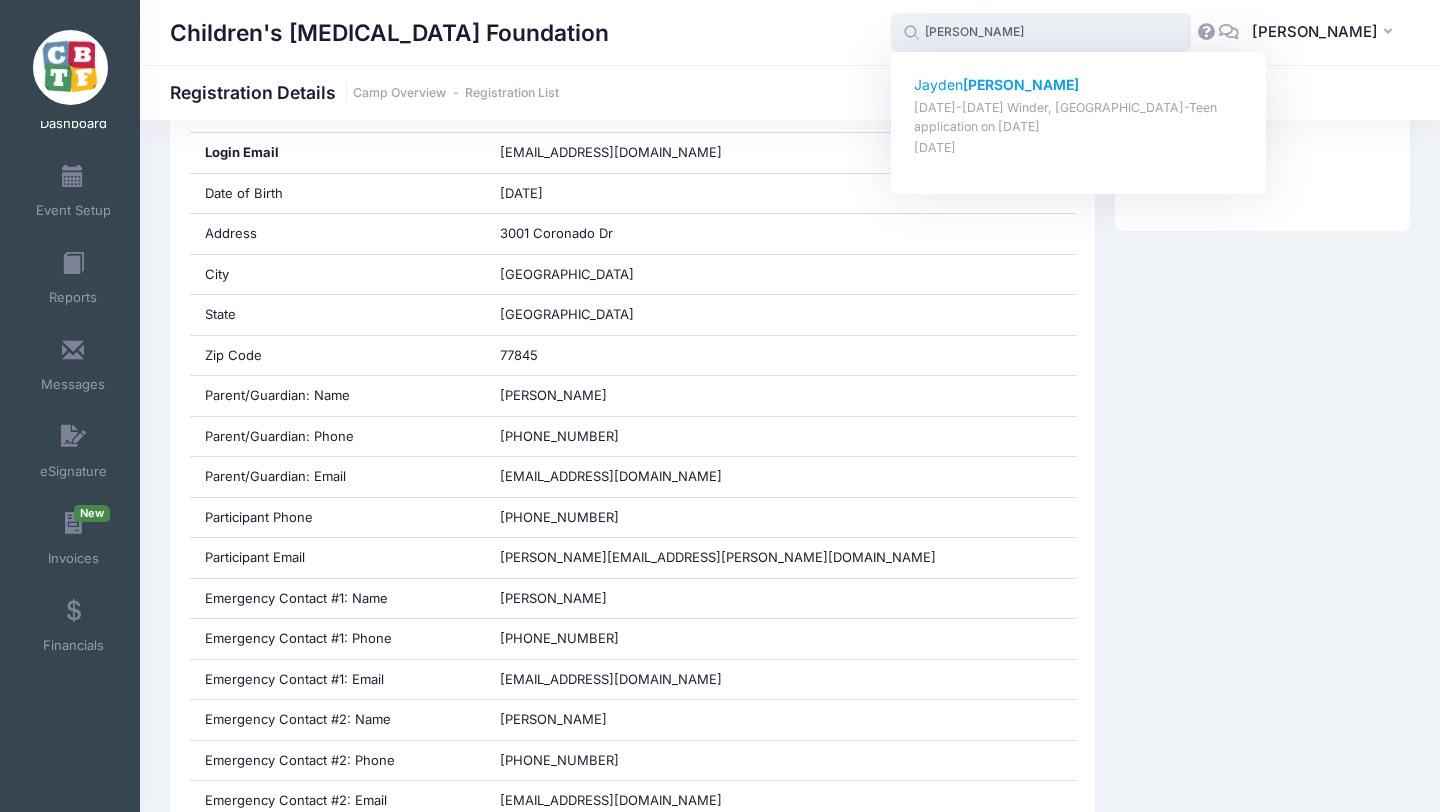 click on "Jayden  Vega" at bounding box center [1079, 85] 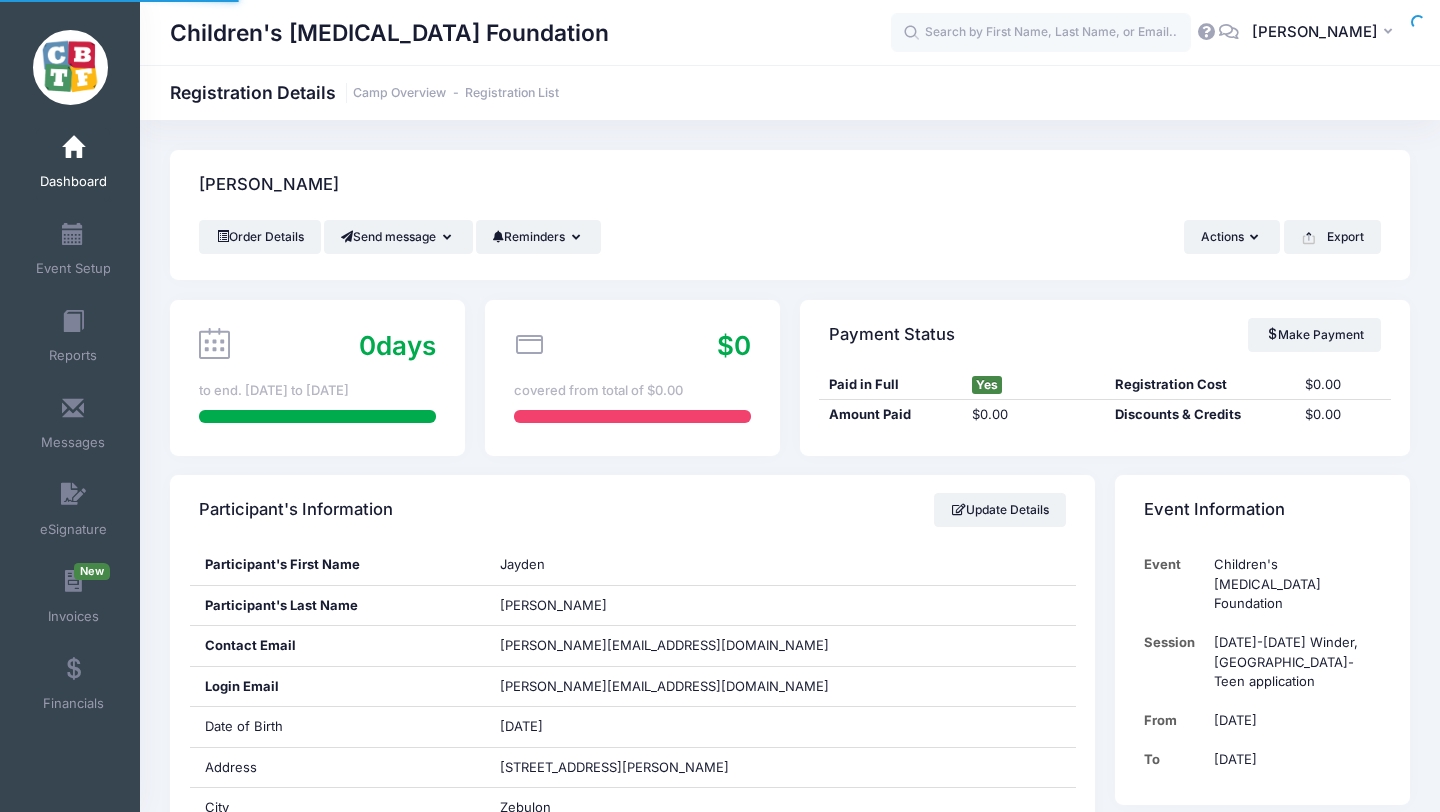 scroll, scrollTop: 0, scrollLeft: 0, axis: both 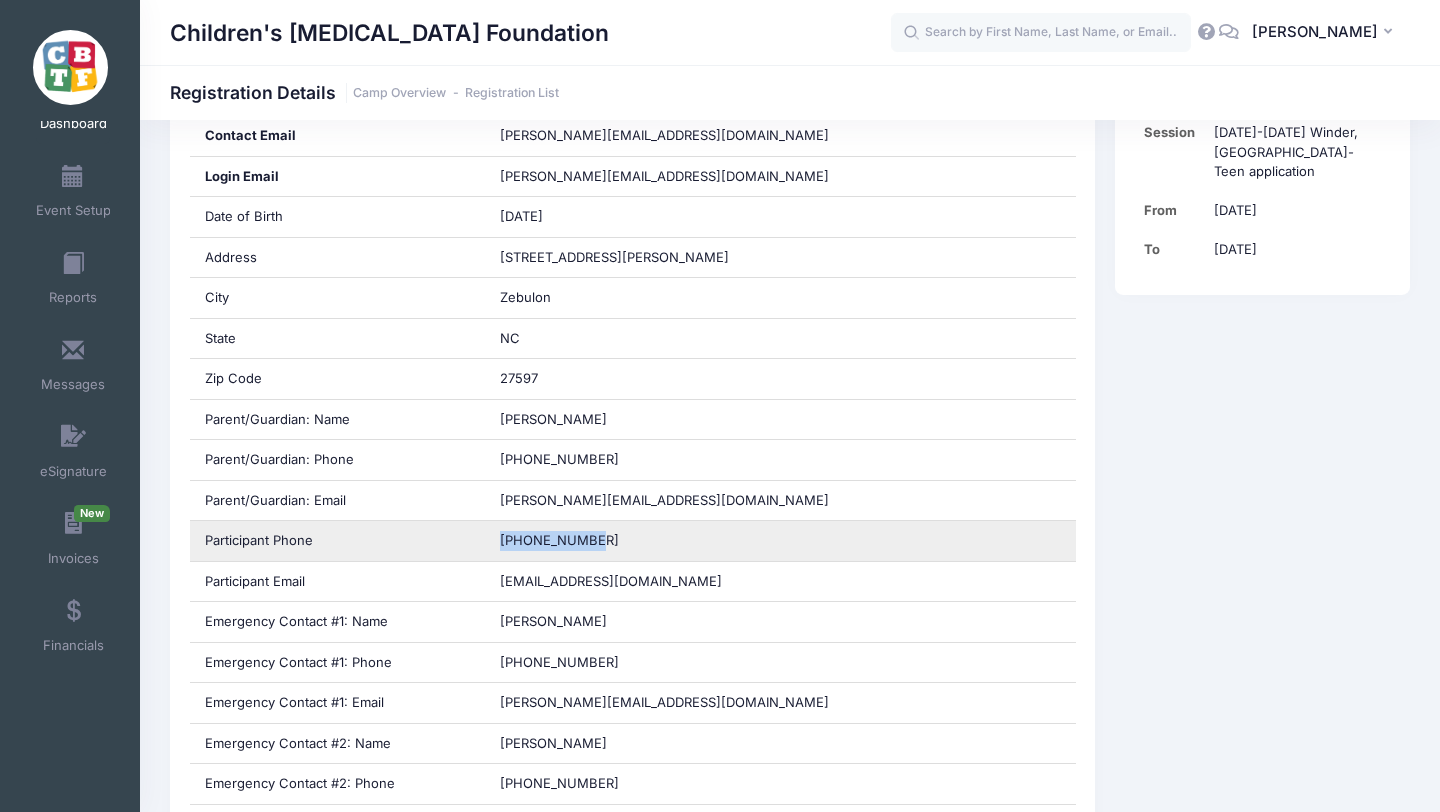 drag, startPoint x: 589, startPoint y: 537, endPoint x: 500, endPoint y: 540, distance: 89.050545 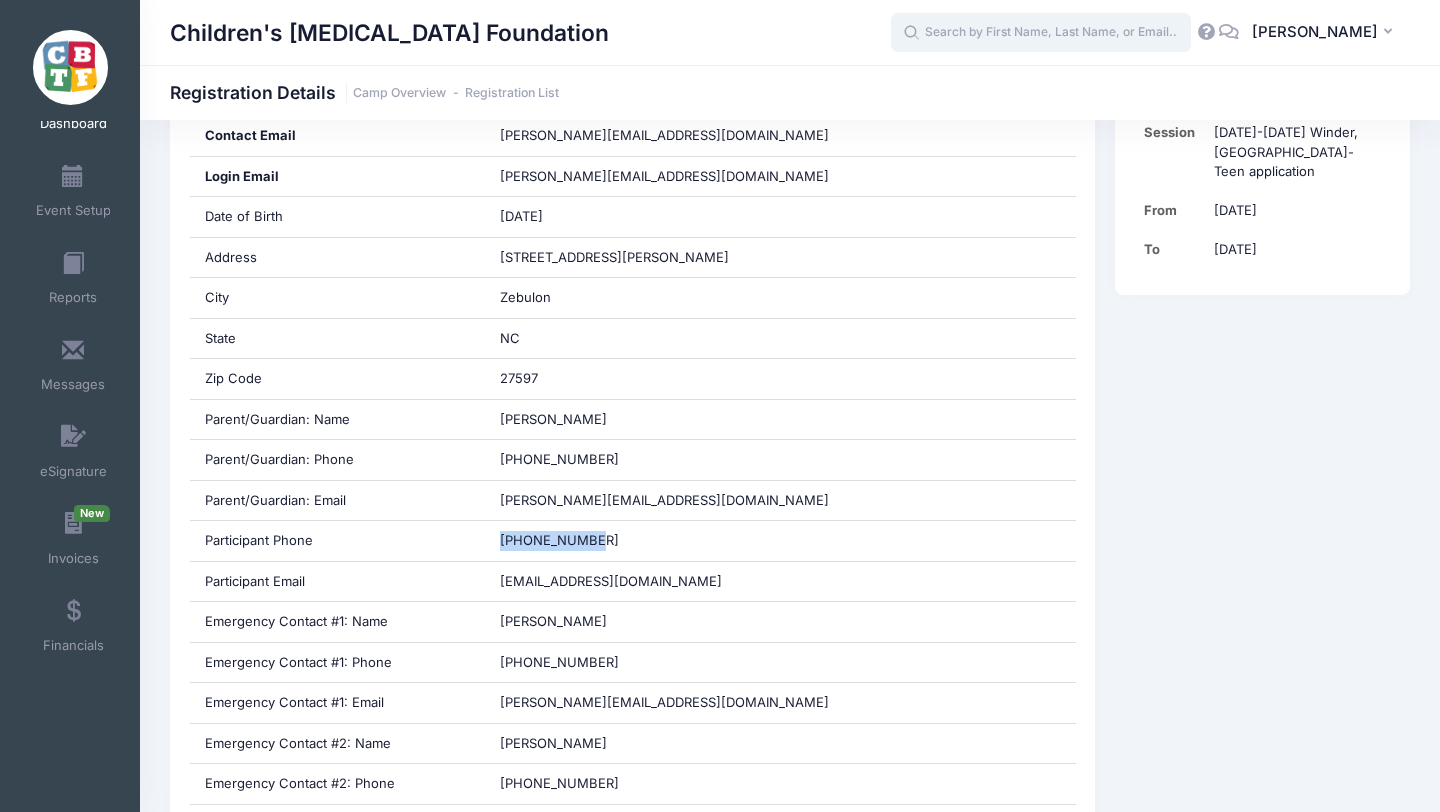 click at bounding box center (1041, 33) 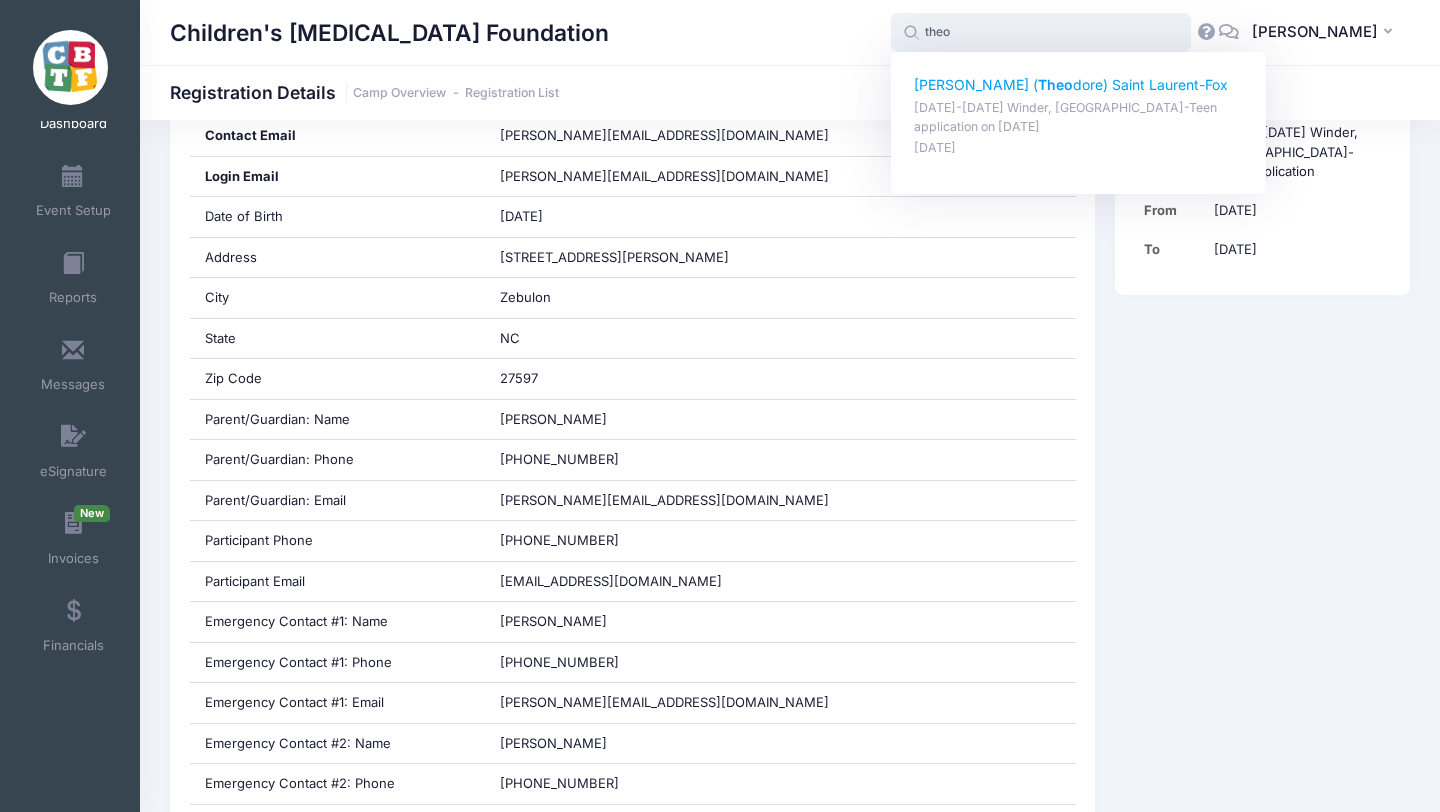 click on "Jett ( Theo dore) Saint Laurent-Fox" at bounding box center (1079, 85) 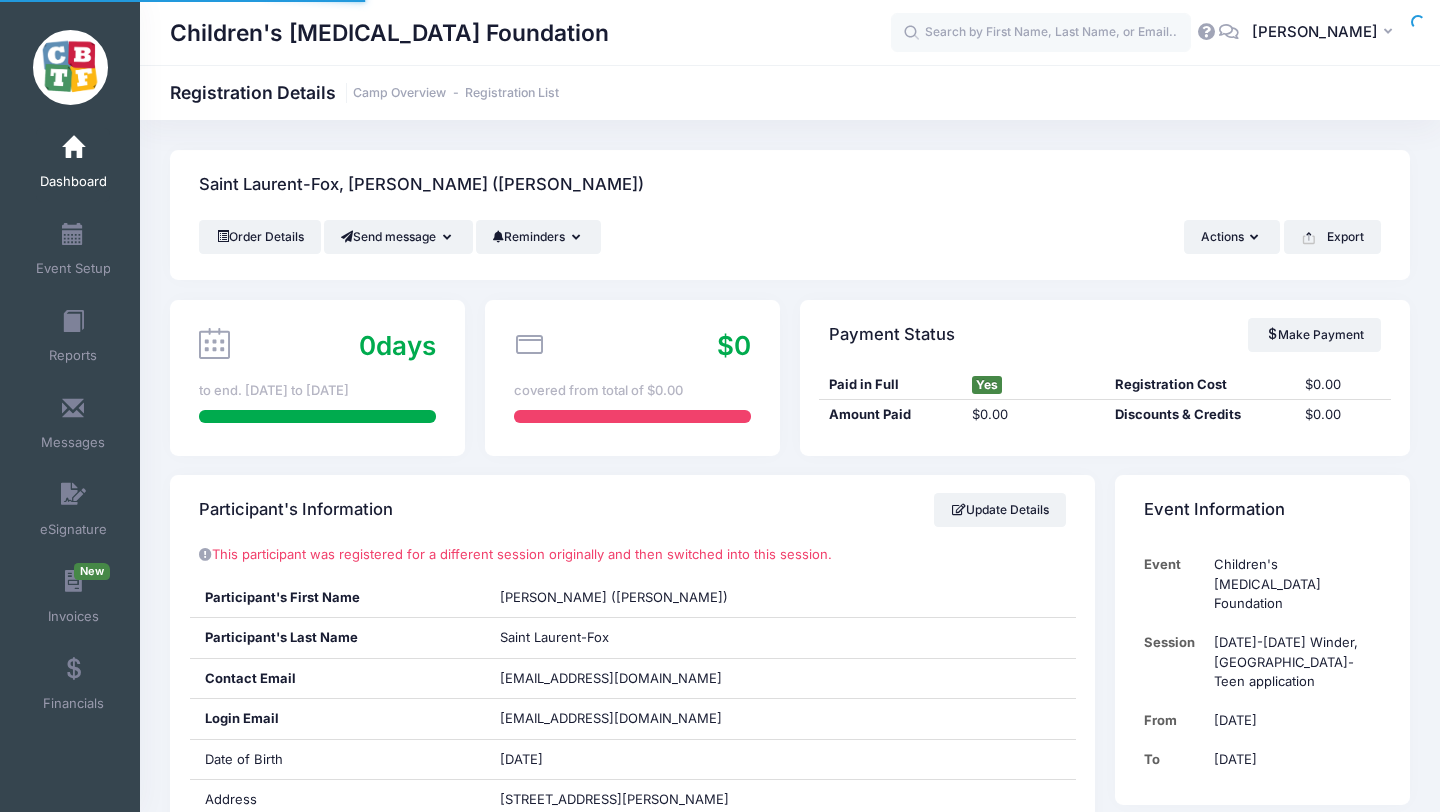 scroll, scrollTop: 0, scrollLeft: 0, axis: both 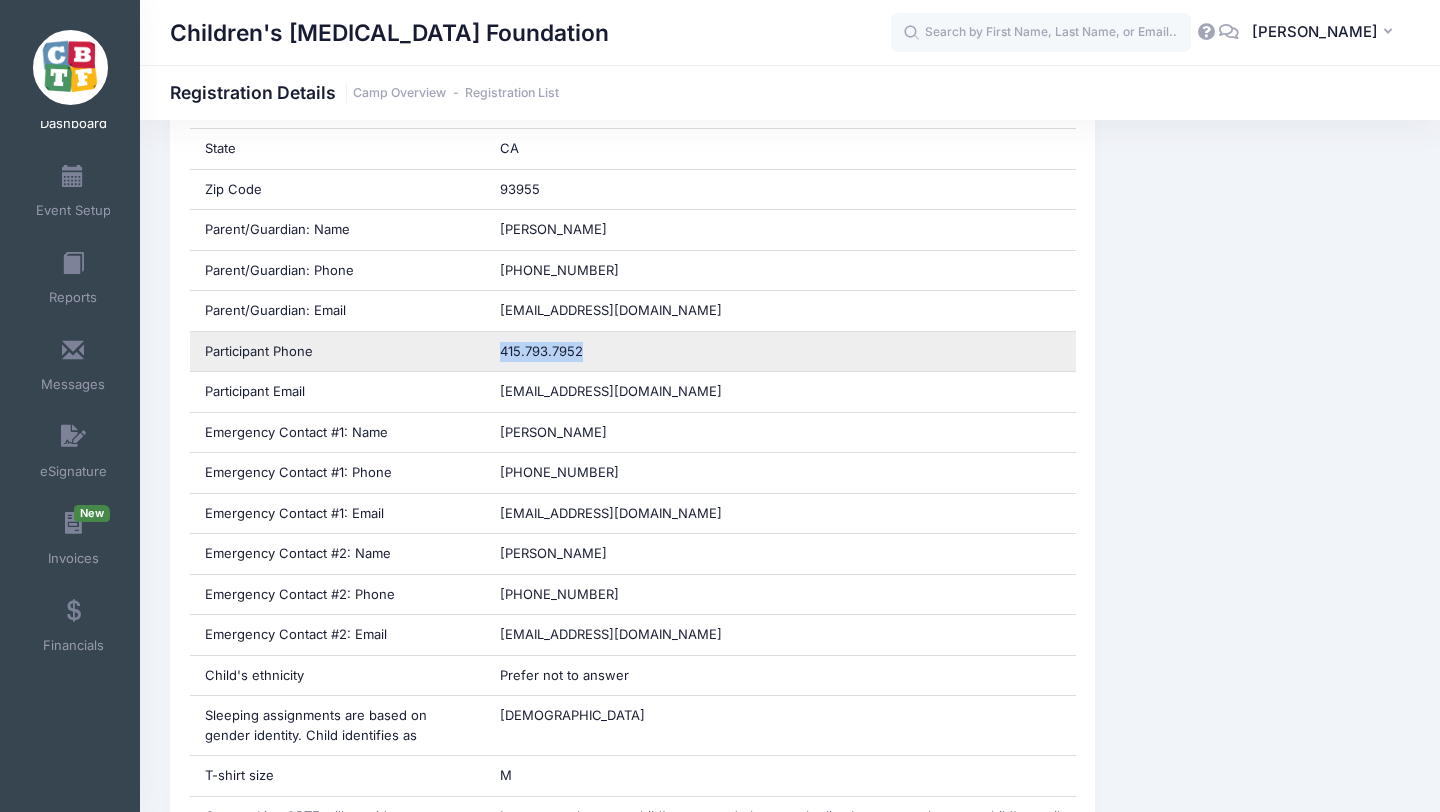 drag, startPoint x: 590, startPoint y: 349, endPoint x: 483, endPoint y: 348, distance: 107.00467 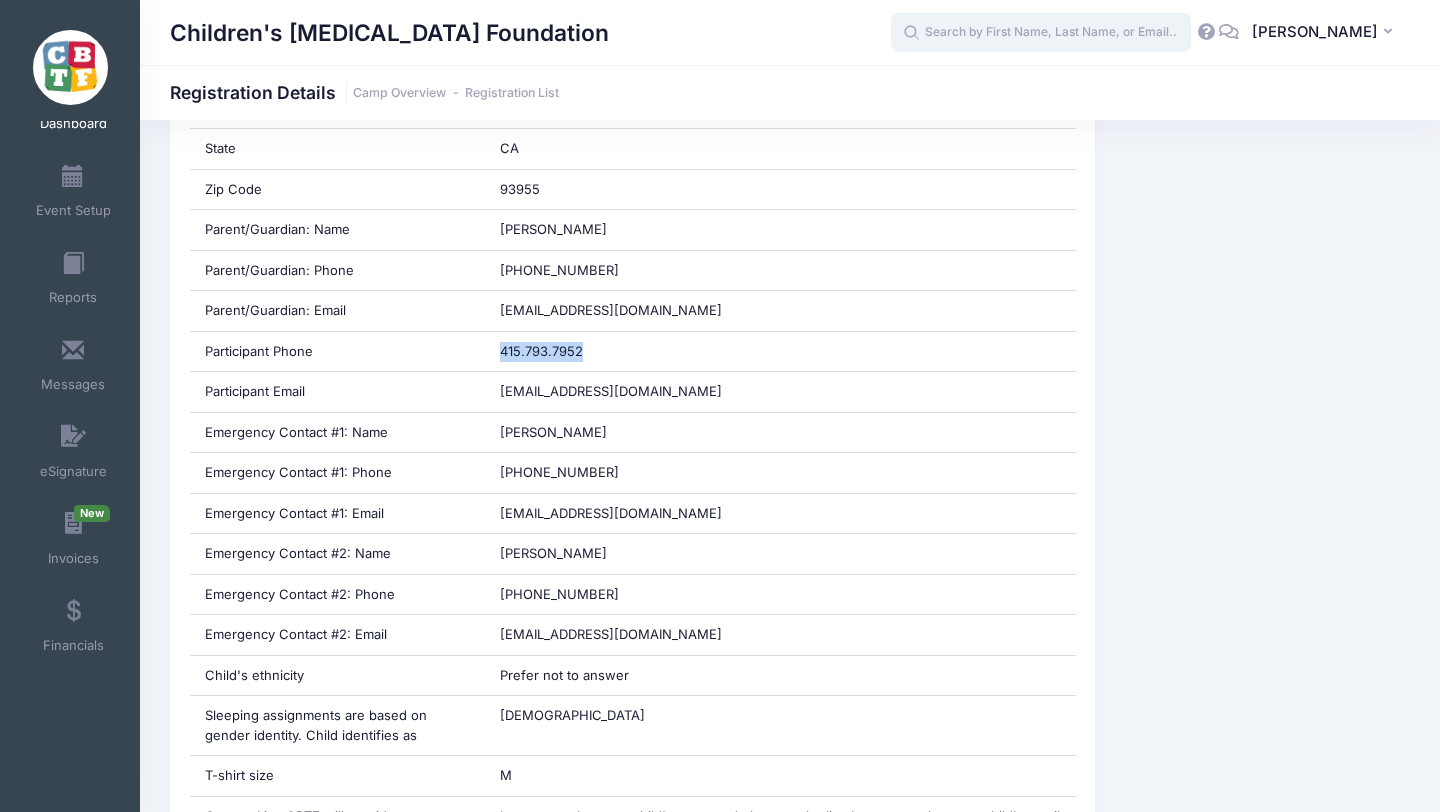 click at bounding box center (1041, 33) 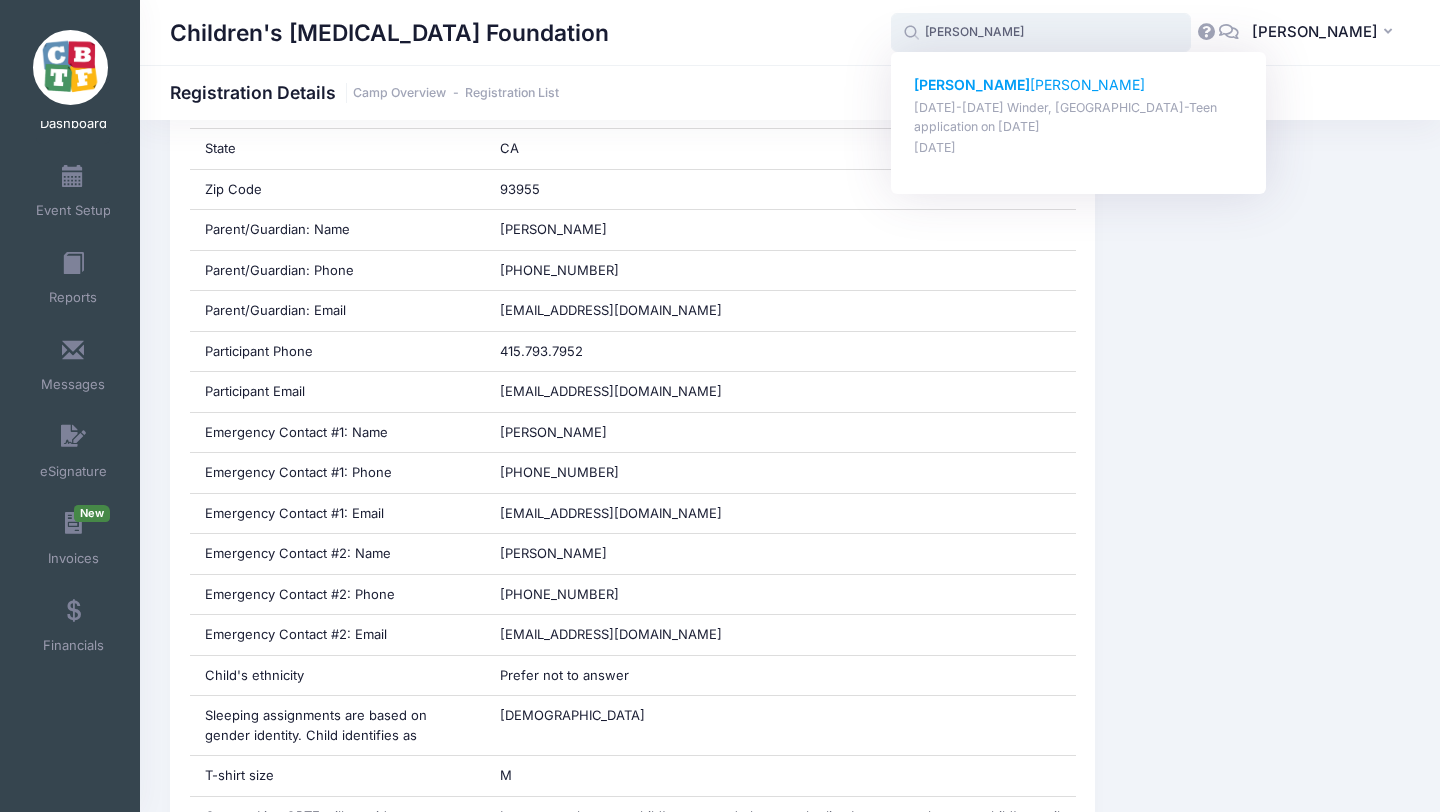 click on "Joel  Gibson" at bounding box center [1079, 85] 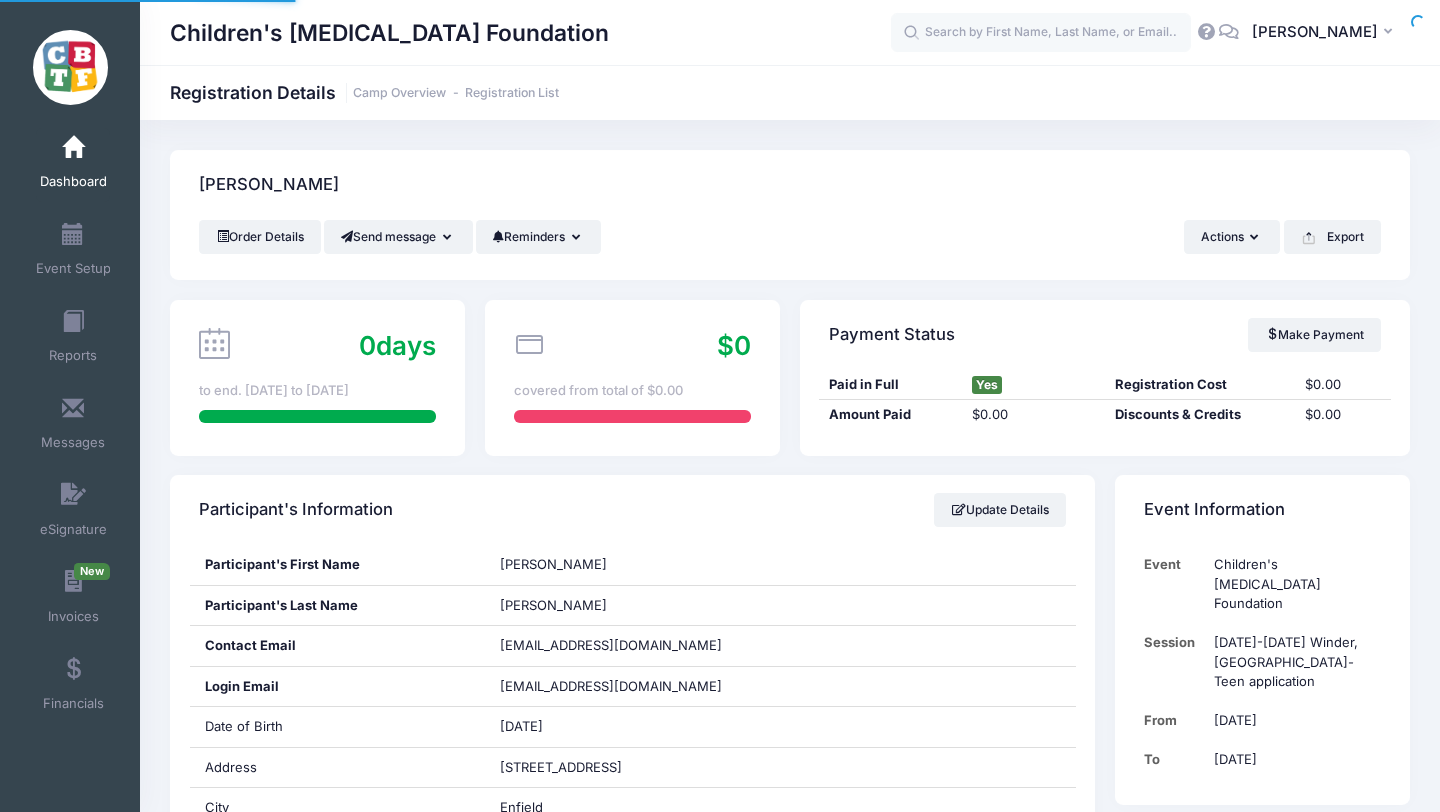 scroll, scrollTop: 0, scrollLeft: 0, axis: both 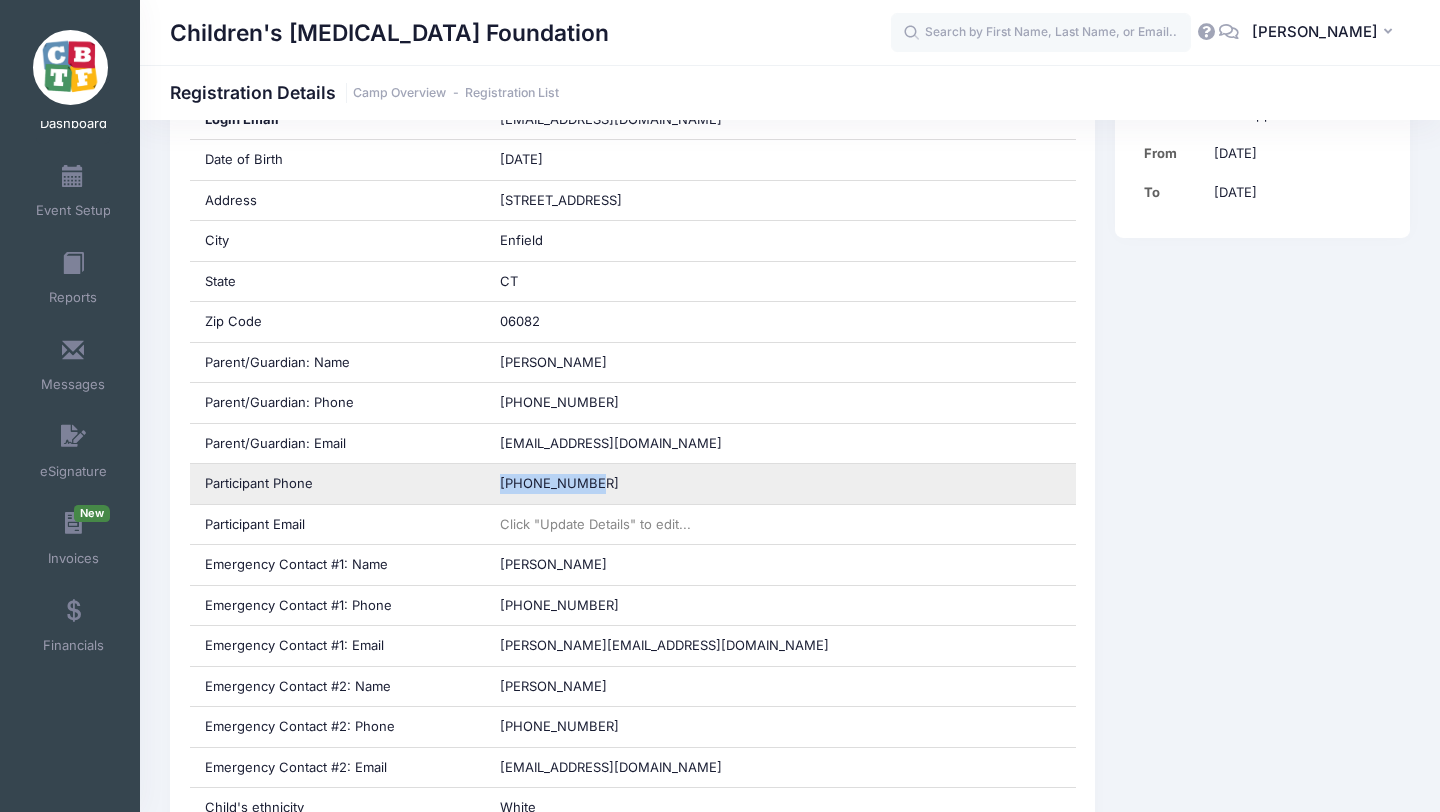 drag, startPoint x: 592, startPoint y: 481, endPoint x: 494, endPoint y: 486, distance: 98.12747 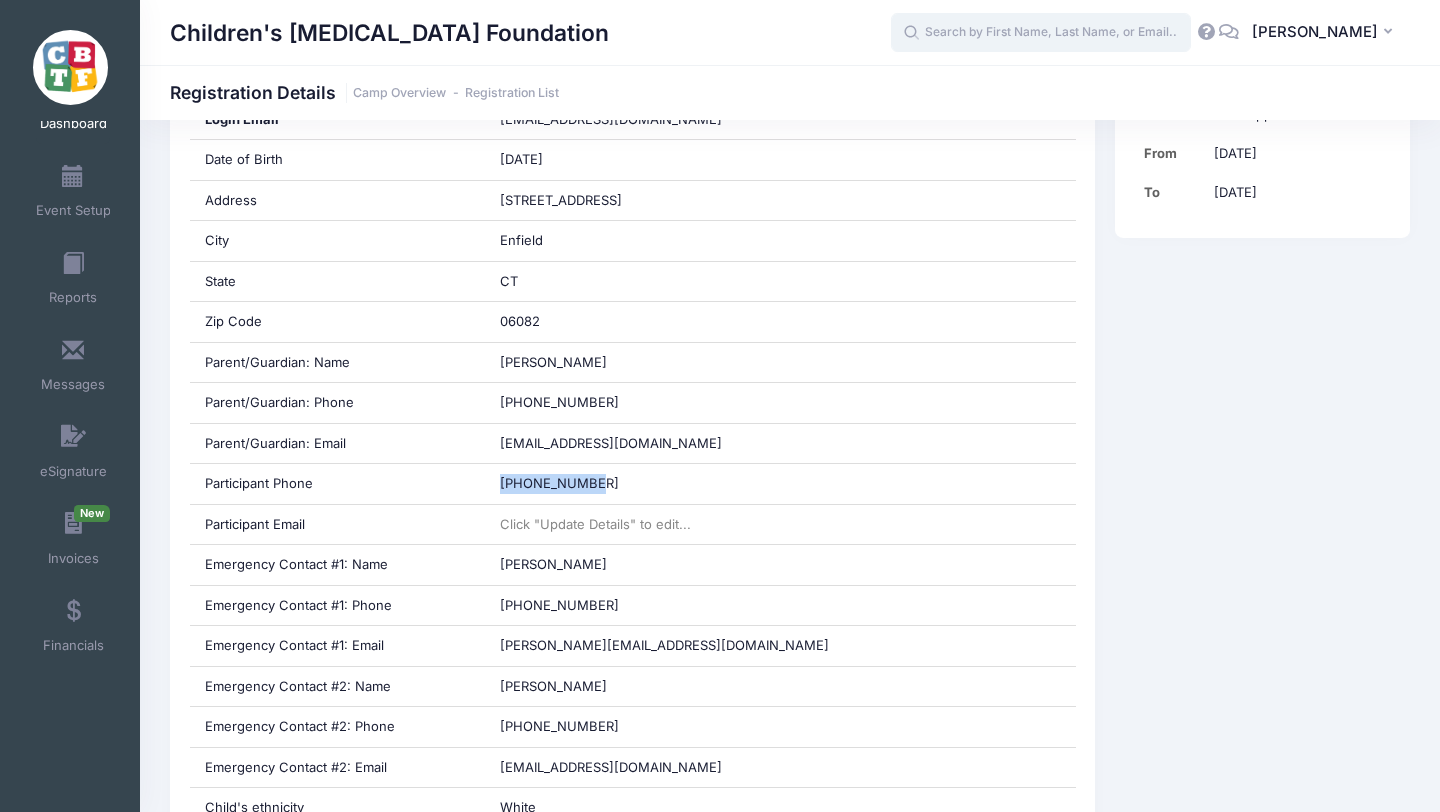 click at bounding box center [1041, 33] 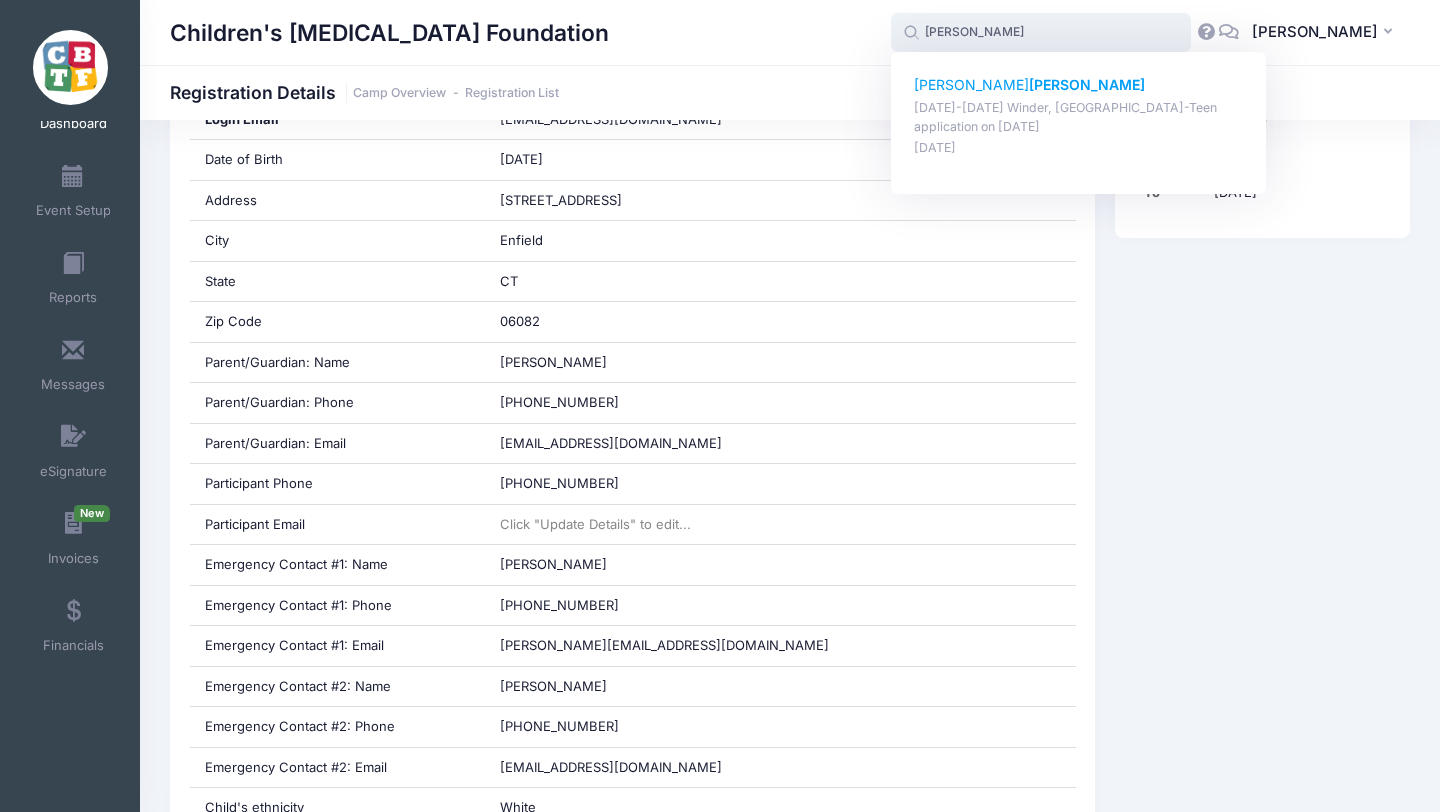 click on "Laney  Malone" at bounding box center (1079, 85) 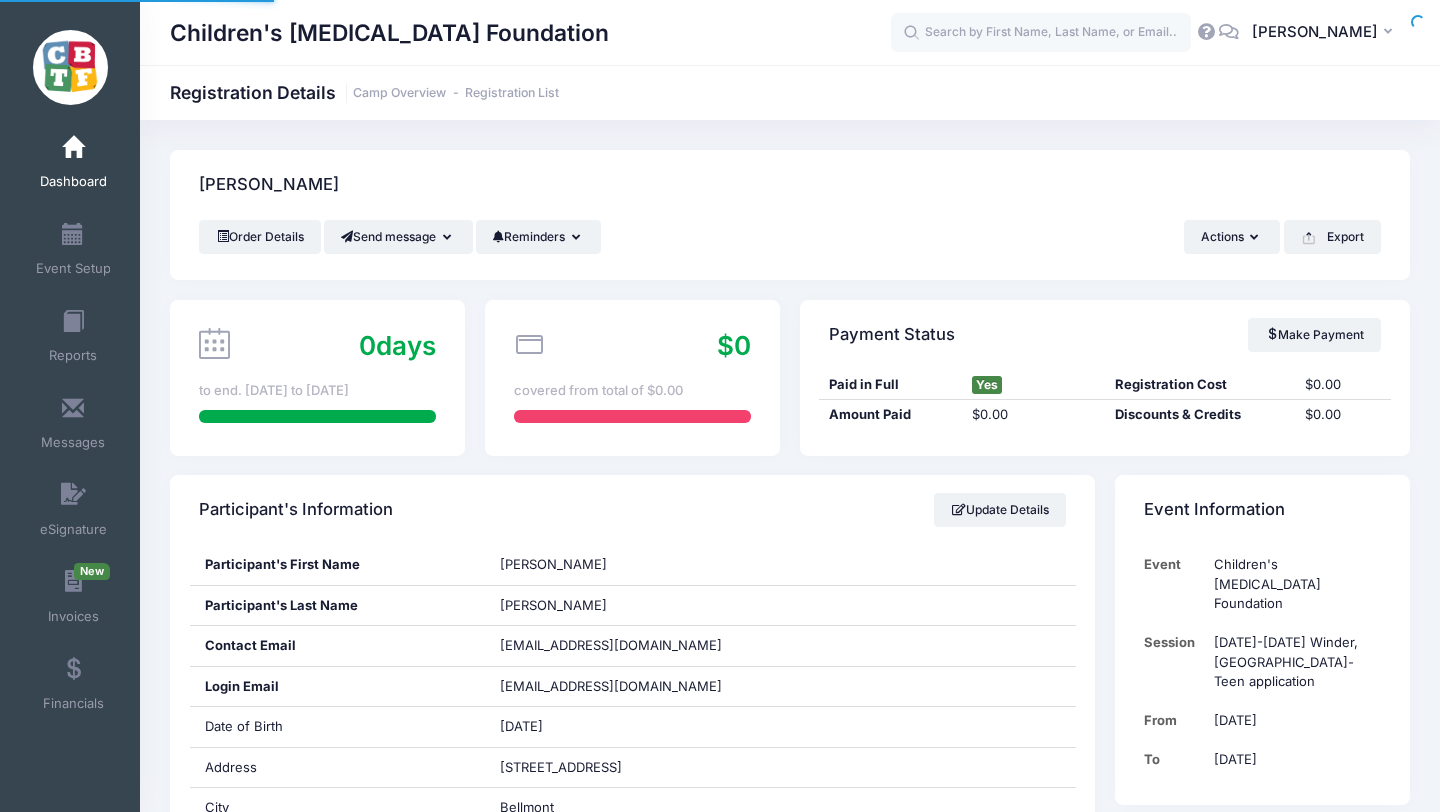 scroll, scrollTop: 0, scrollLeft: 0, axis: both 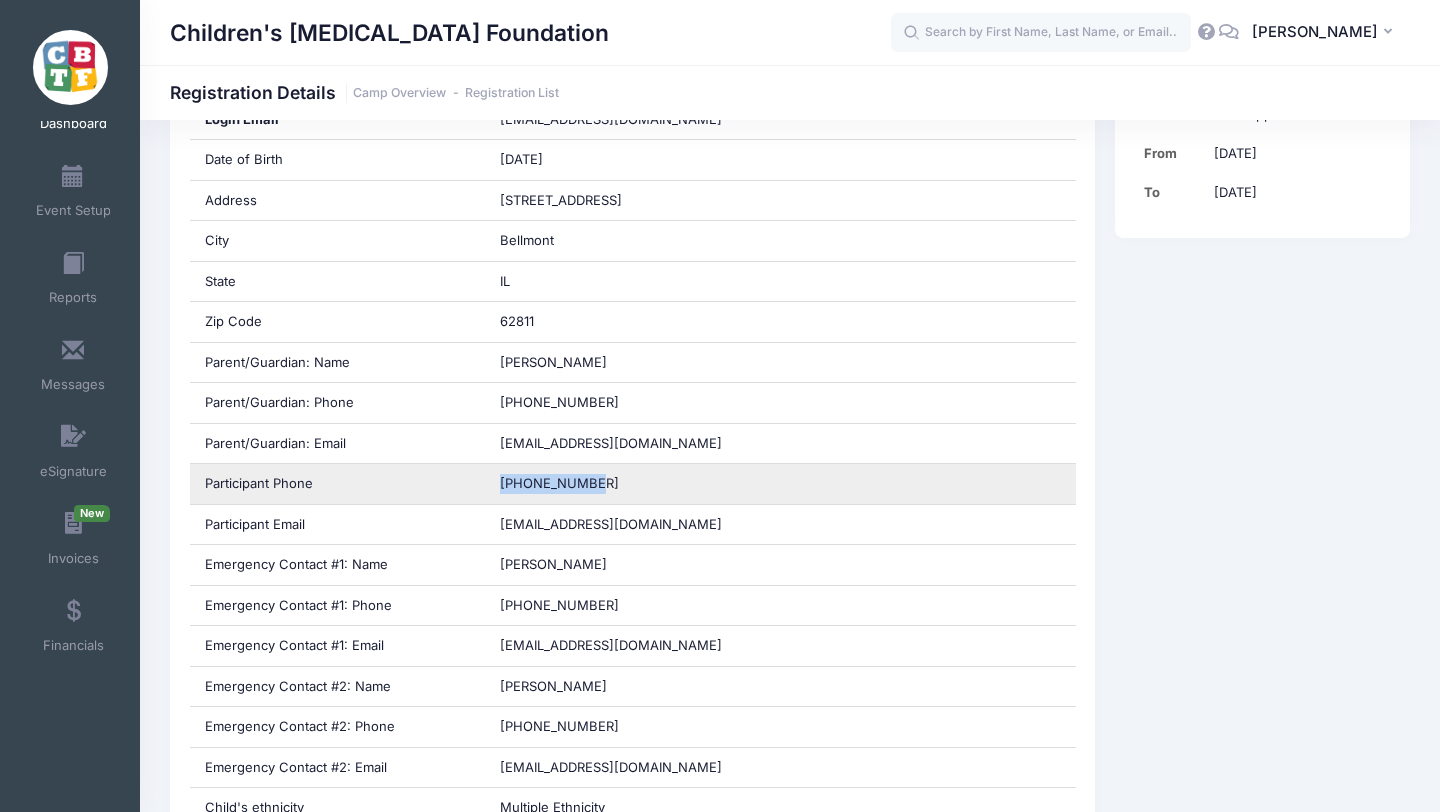 drag, startPoint x: 594, startPoint y: 484, endPoint x: 496, endPoint y: 484, distance: 98 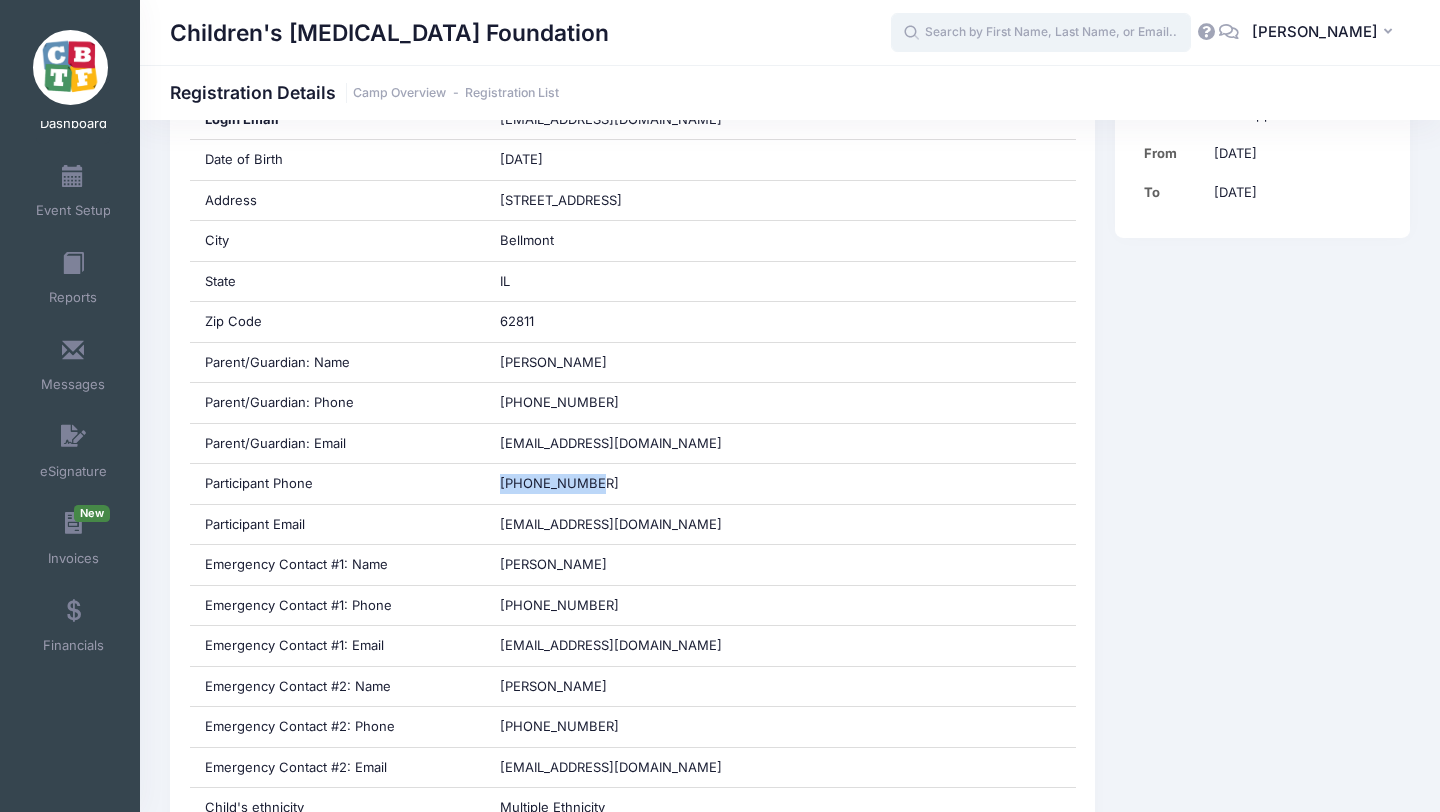 click at bounding box center (1041, 33) 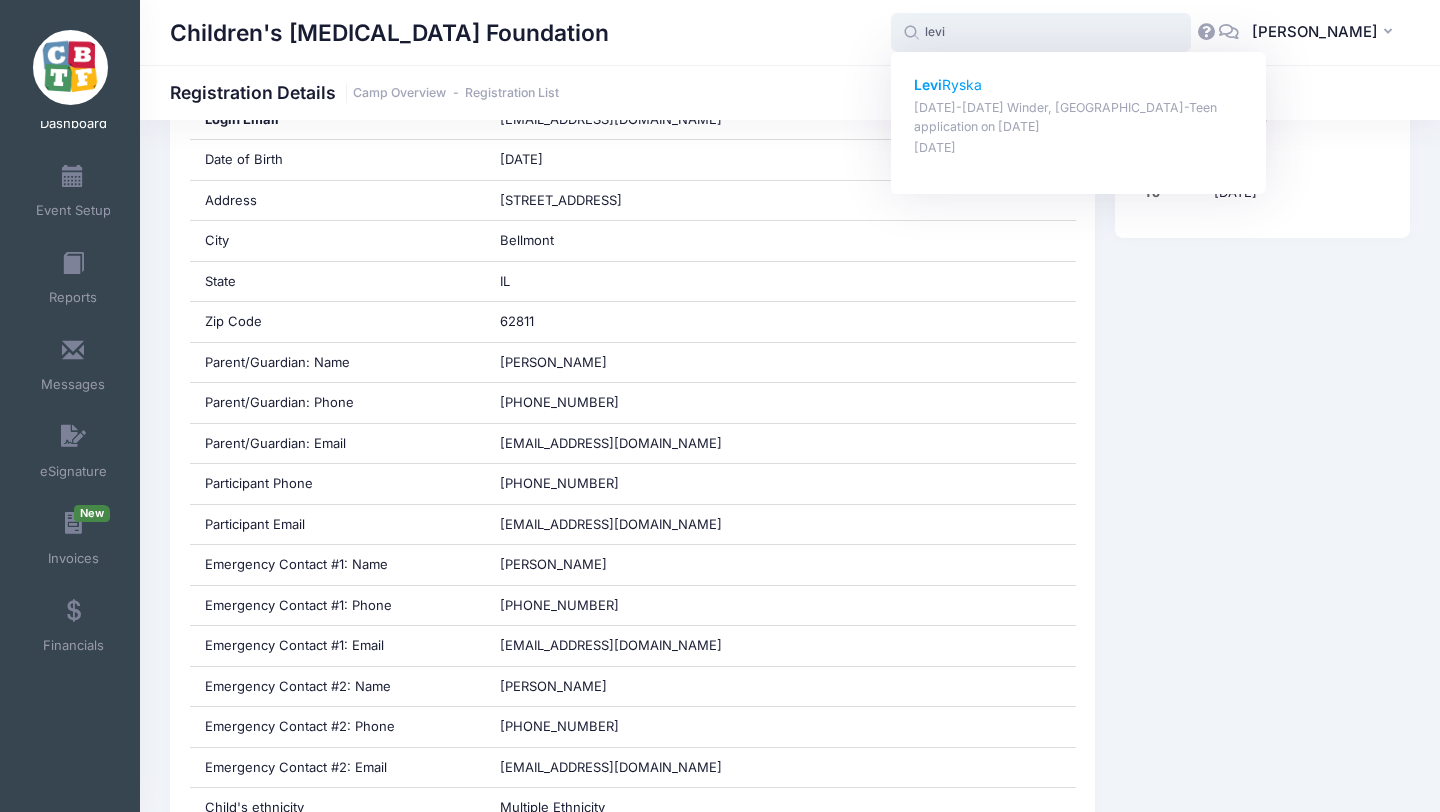 click on "Levi  Ryska" at bounding box center [1079, 85] 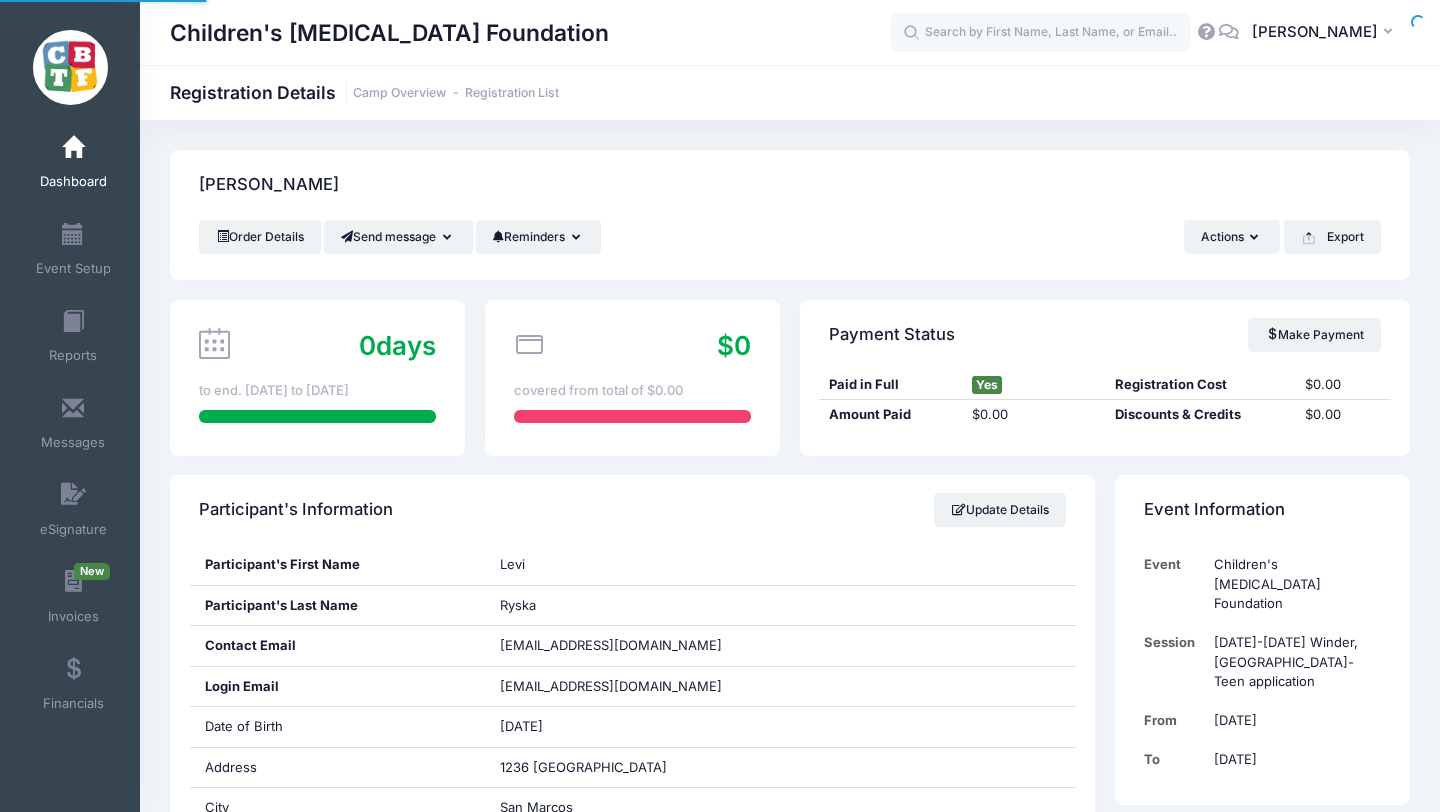 scroll, scrollTop: 0, scrollLeft: 0, axis: both 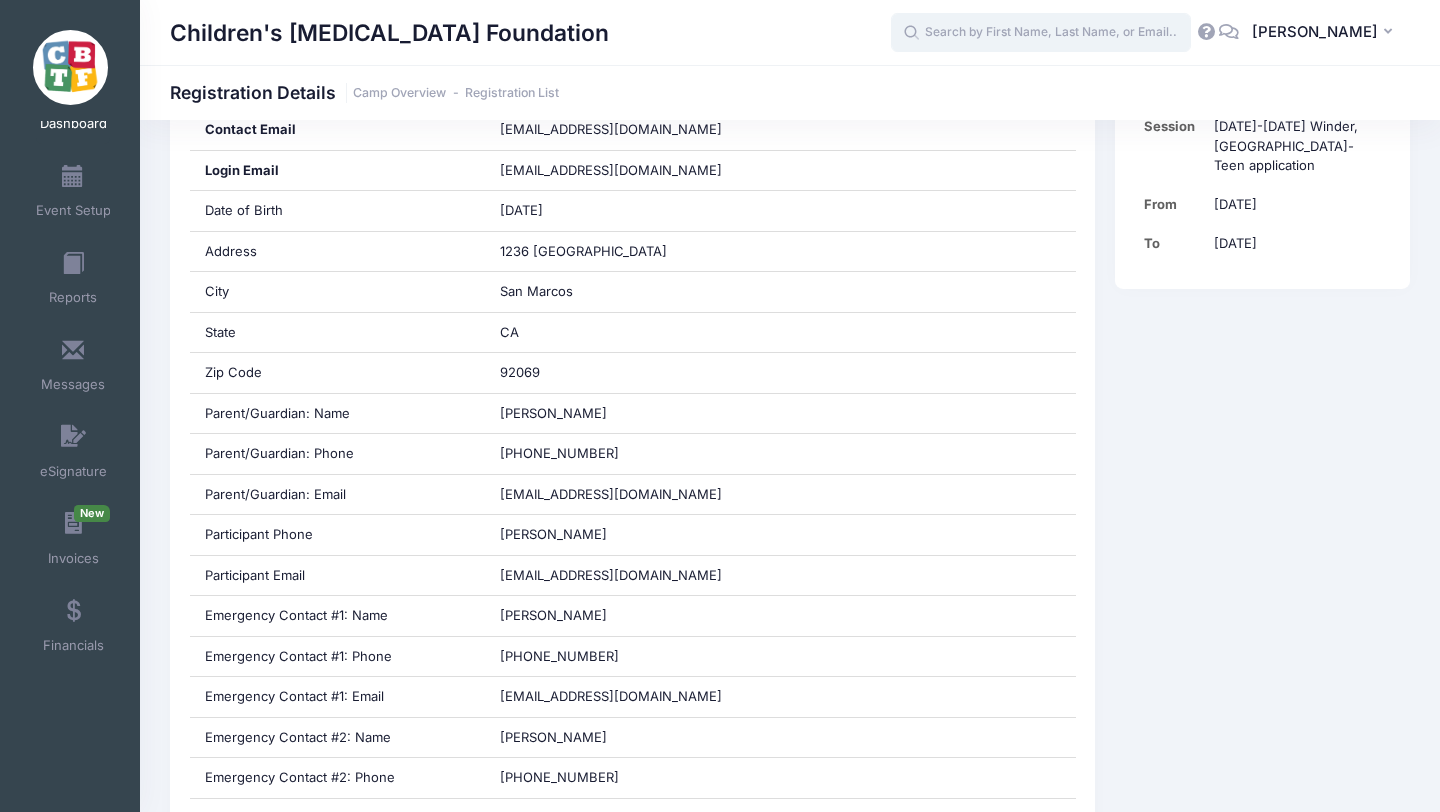 click at bounding box center (1041, 33) 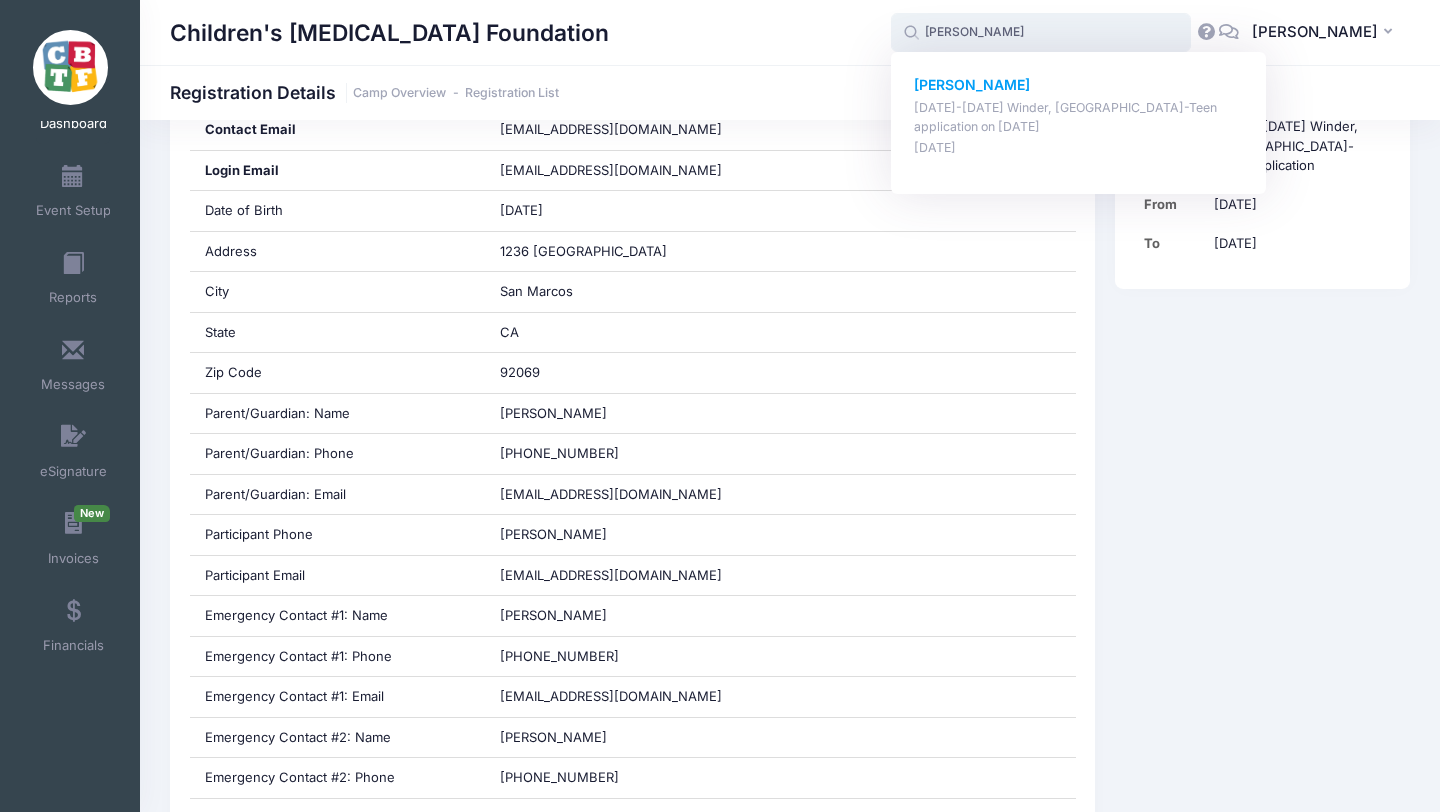 click on "Lila Giroux" 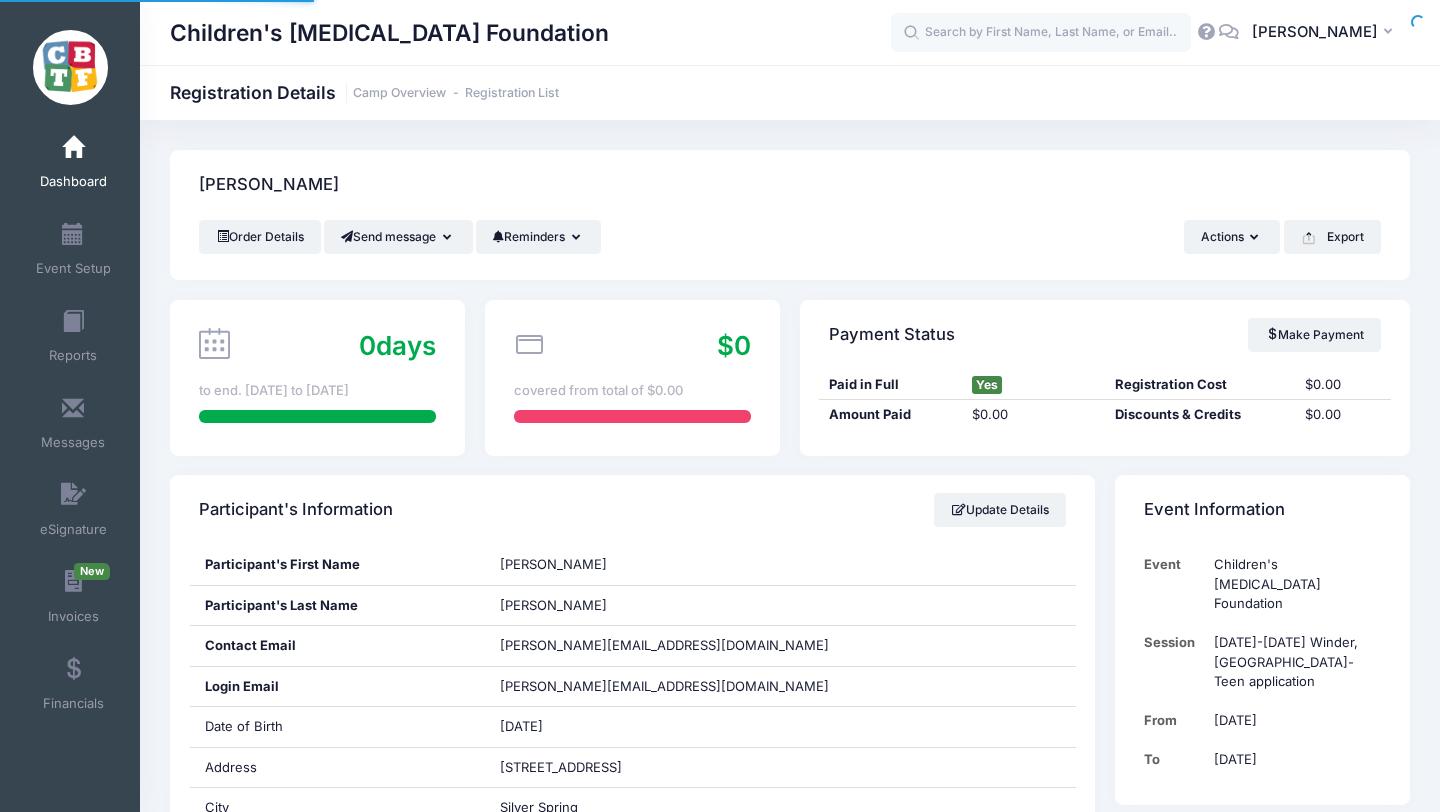 scroll, scrollTop: 0, scrollLeft: 0, axis: both 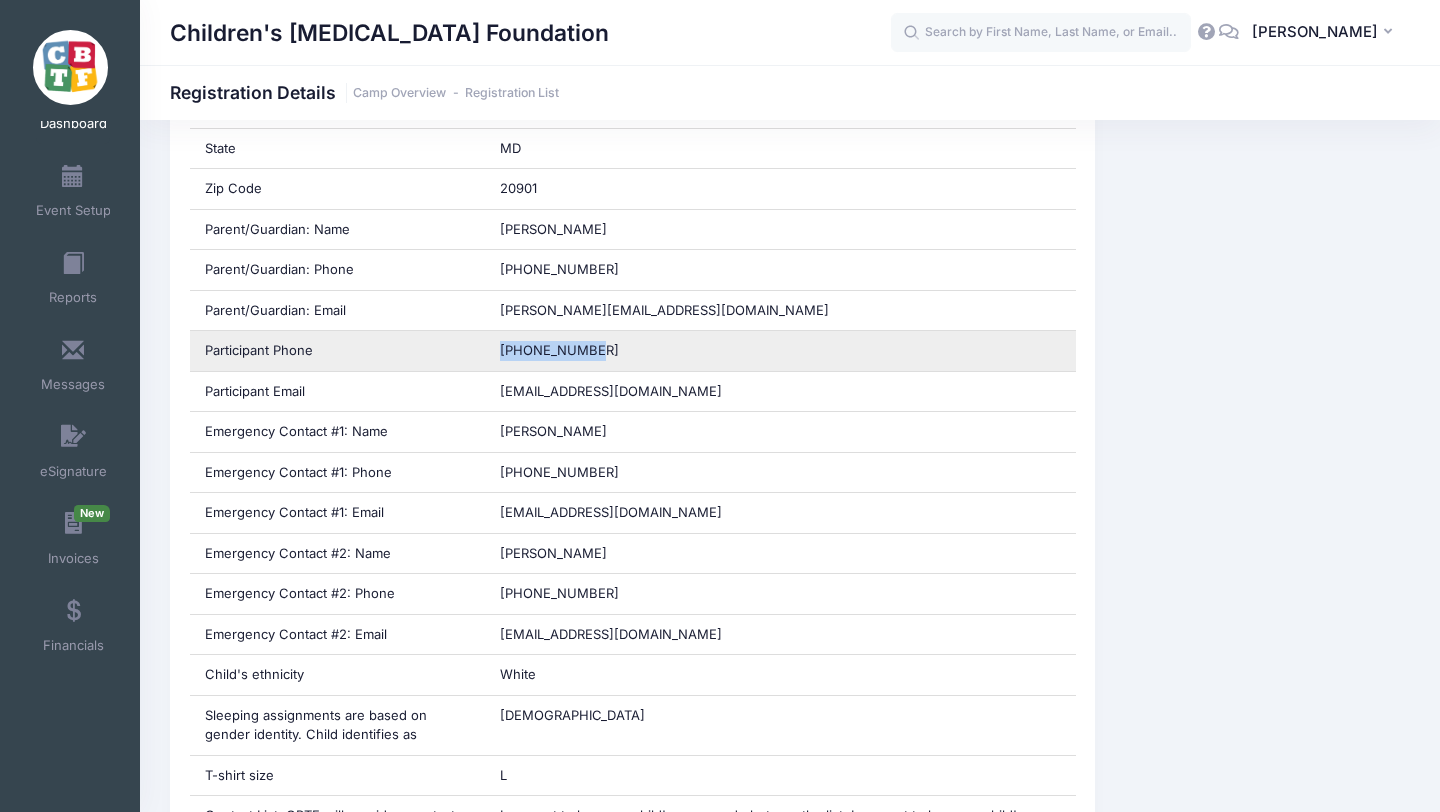 drag, startPoint x: 588, startPoint y: 351, endPoint x: 493, endPoint y: 352, distance: 95.005264 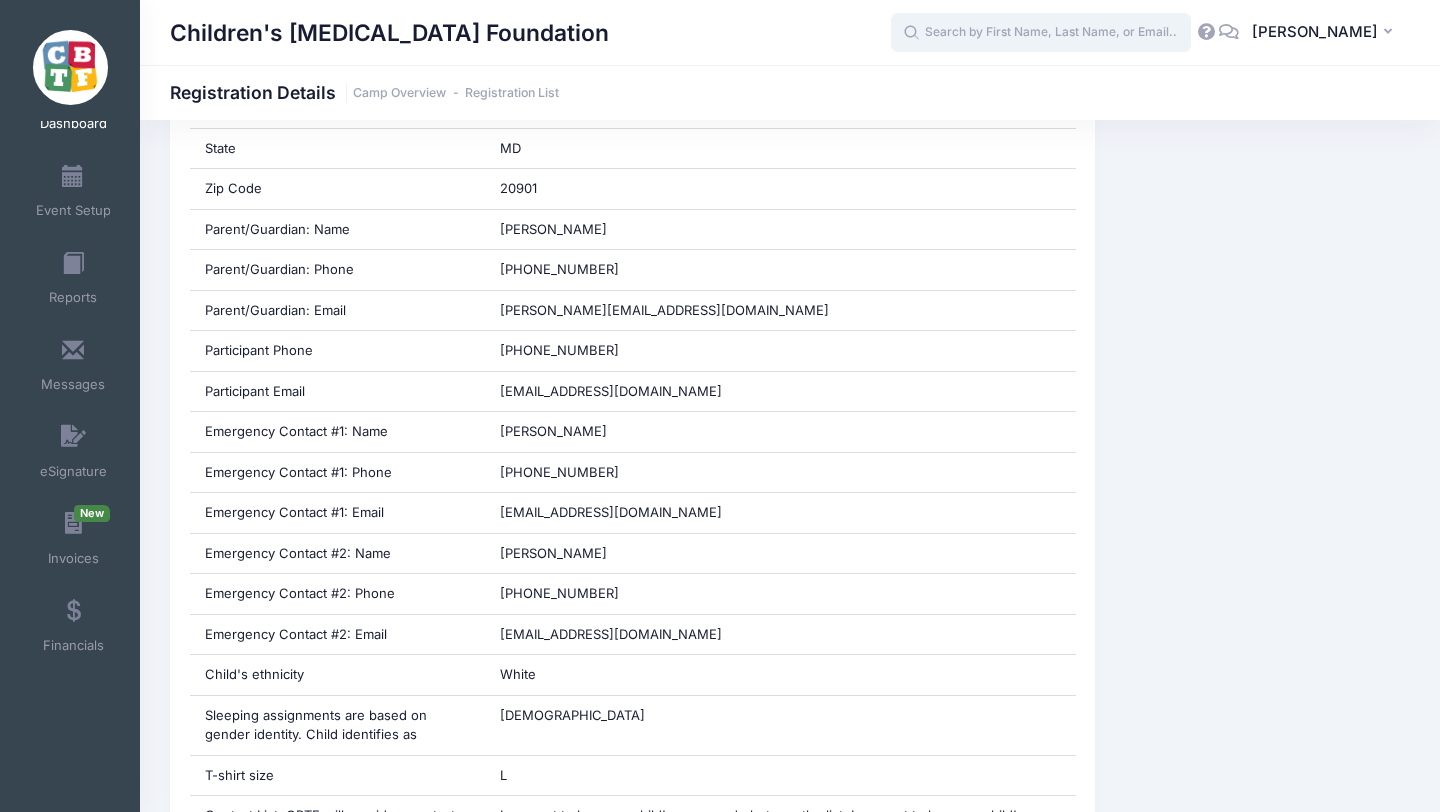 click at bounding box center (1041, 33) 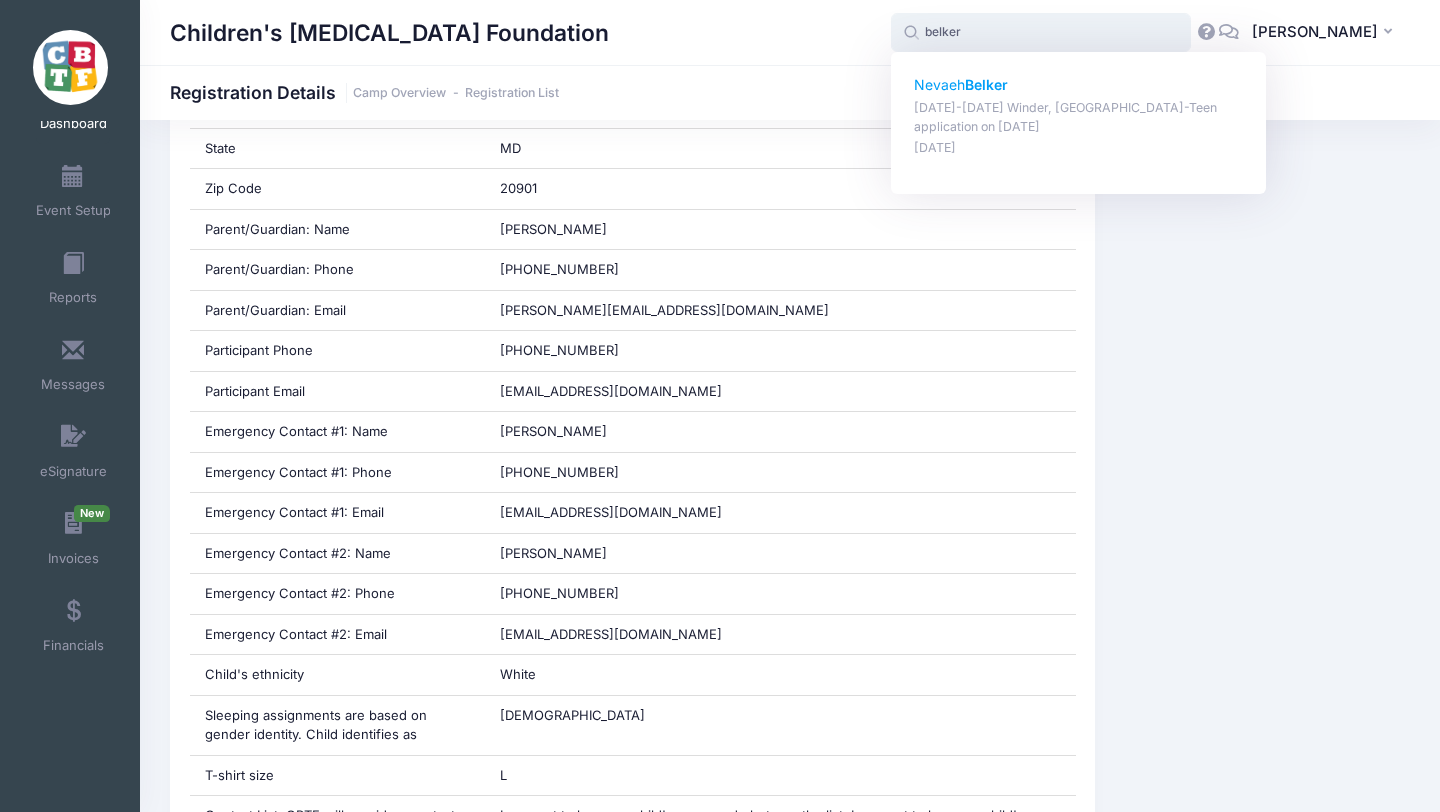 click on "Nevaeh  Belker" at bounding box center [1079, 85] 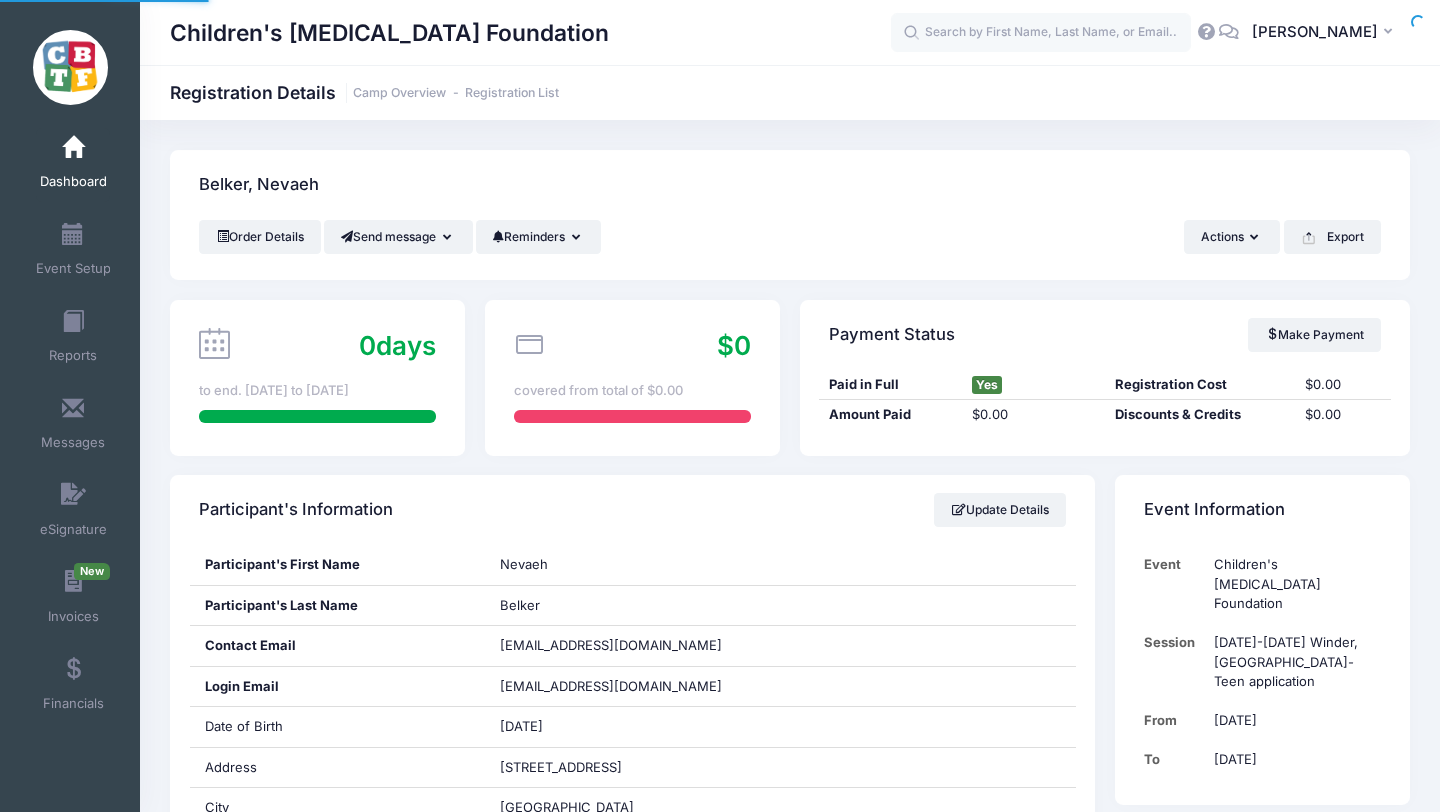 scroll, scrollTop: 0, scrollLeft: 0, axis: both 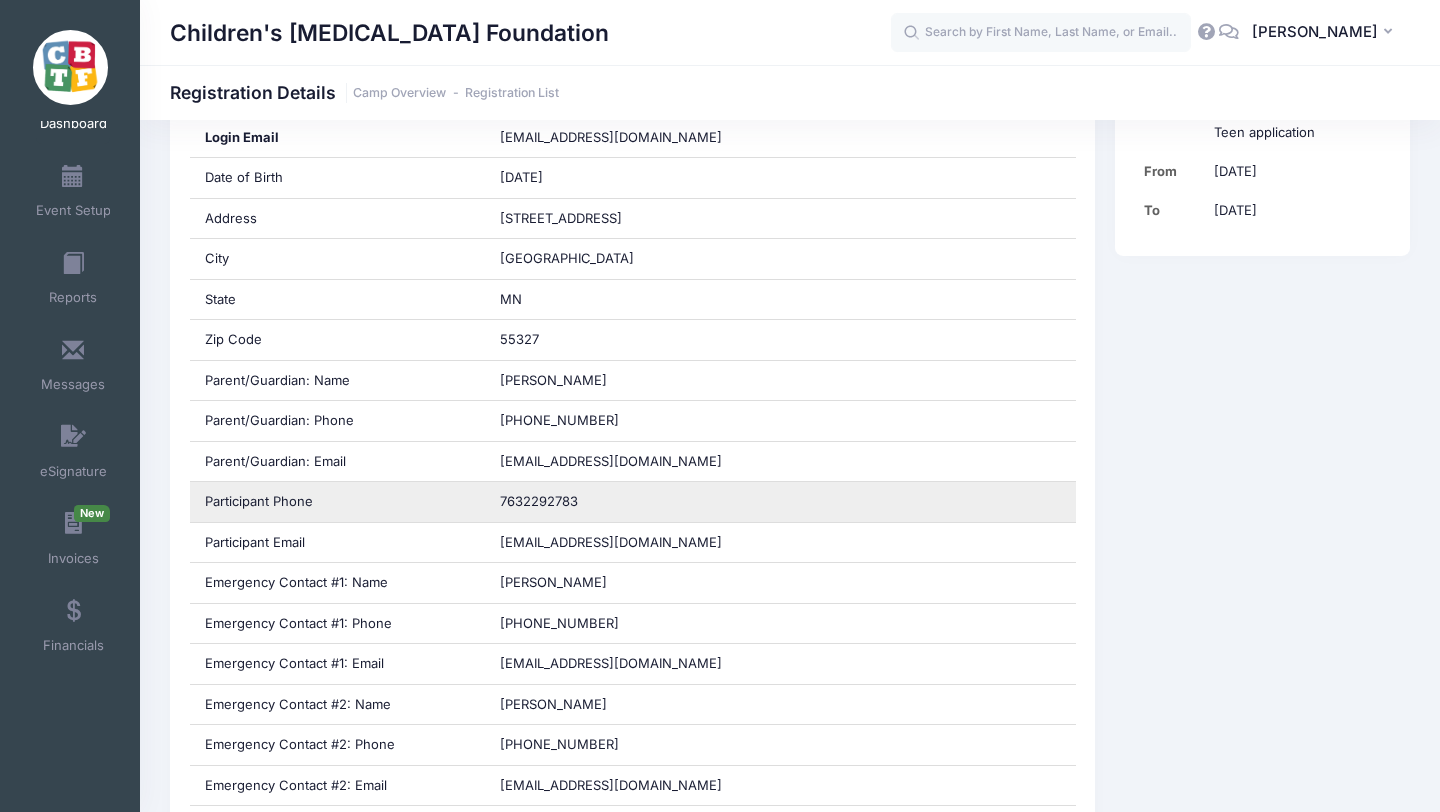click on "7632292783" at bounding box center [780, 502] 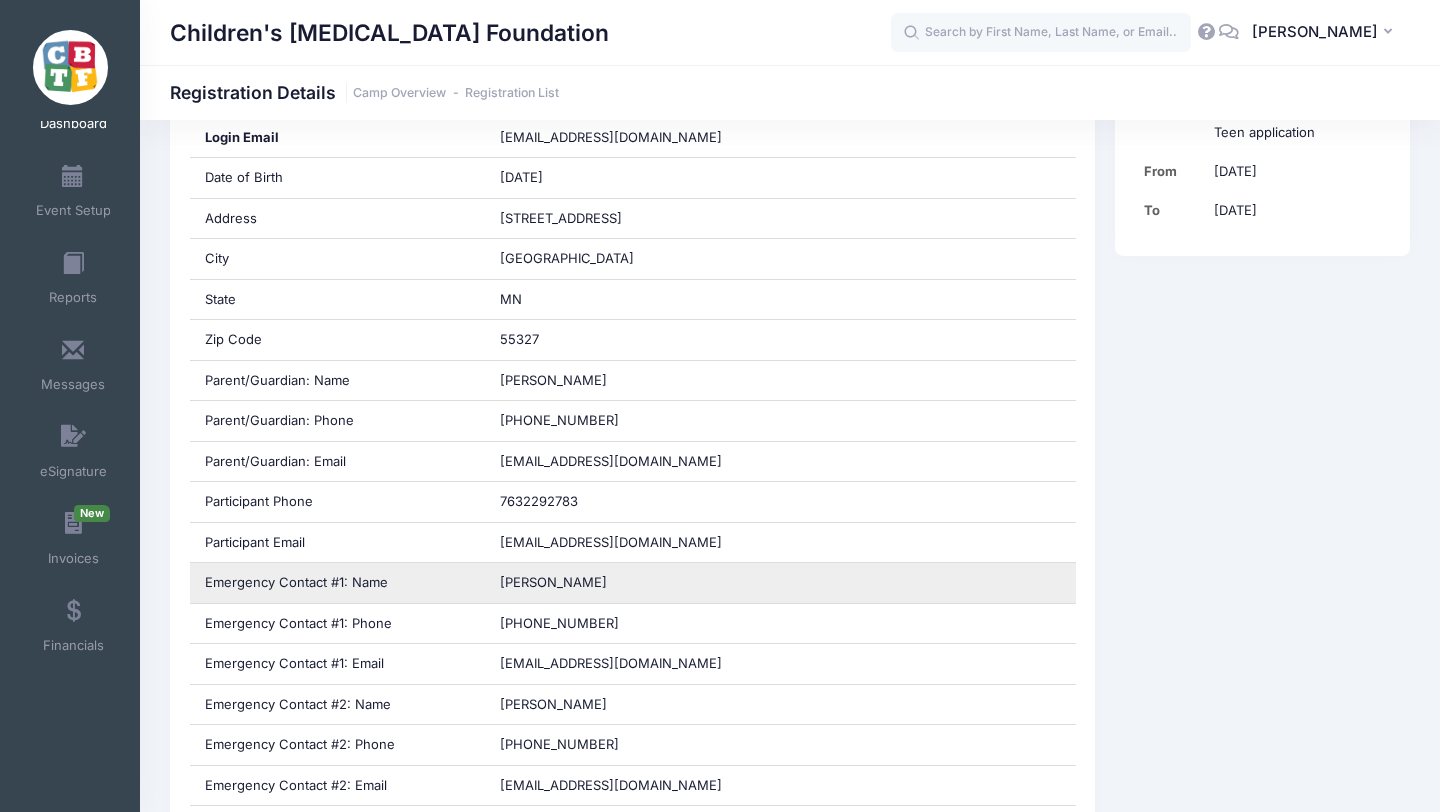 click on "Emergency Contact #1: Name" at bounding box center [337, 583] 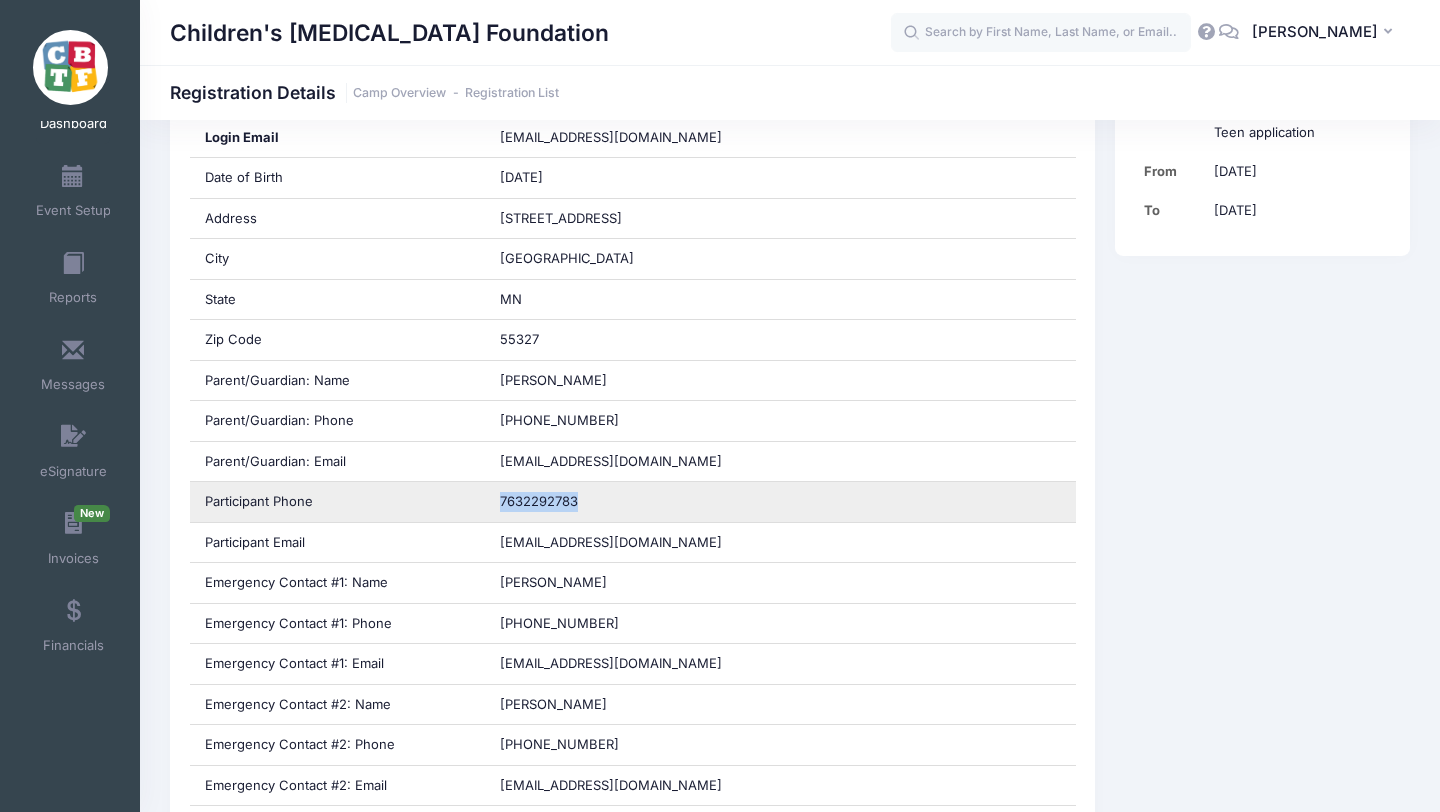 drag, startPoint x: 492, startPoint y: 501, endPoint x: 584, endPoint y: 504, distance: 92.0489 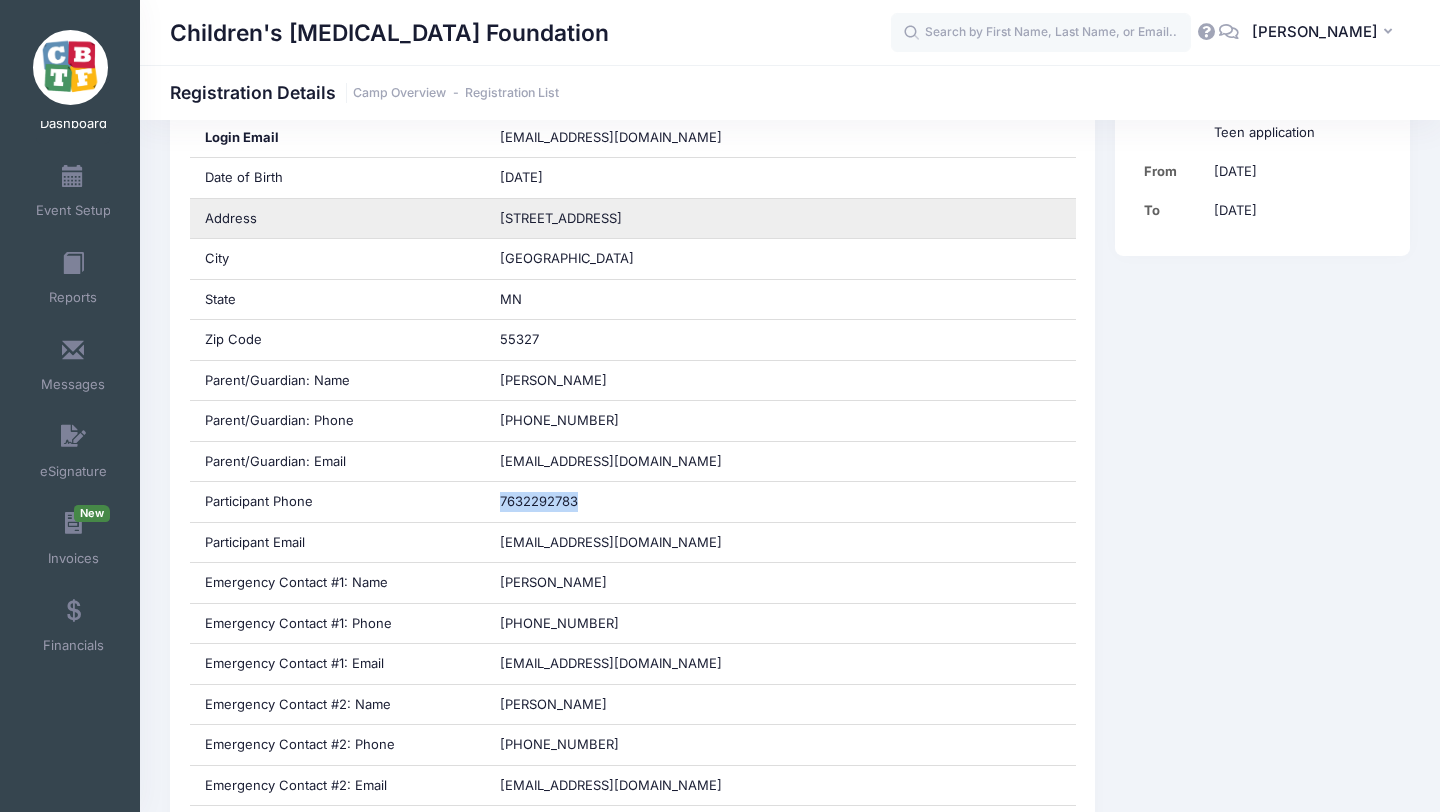 scroll, scrollTop: 0, scrollLeft: 0, axis: both 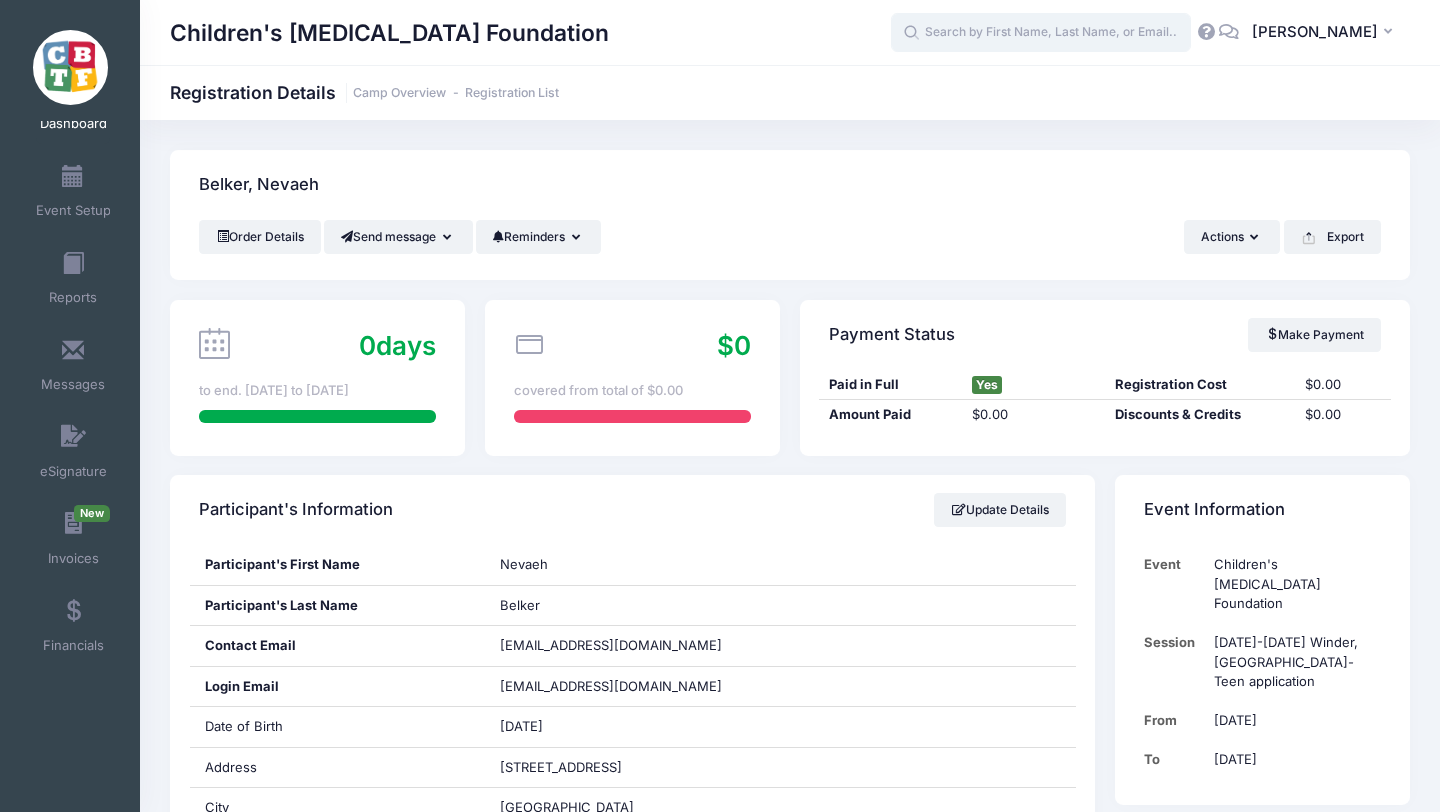 click at bounding box center (1041, 33) 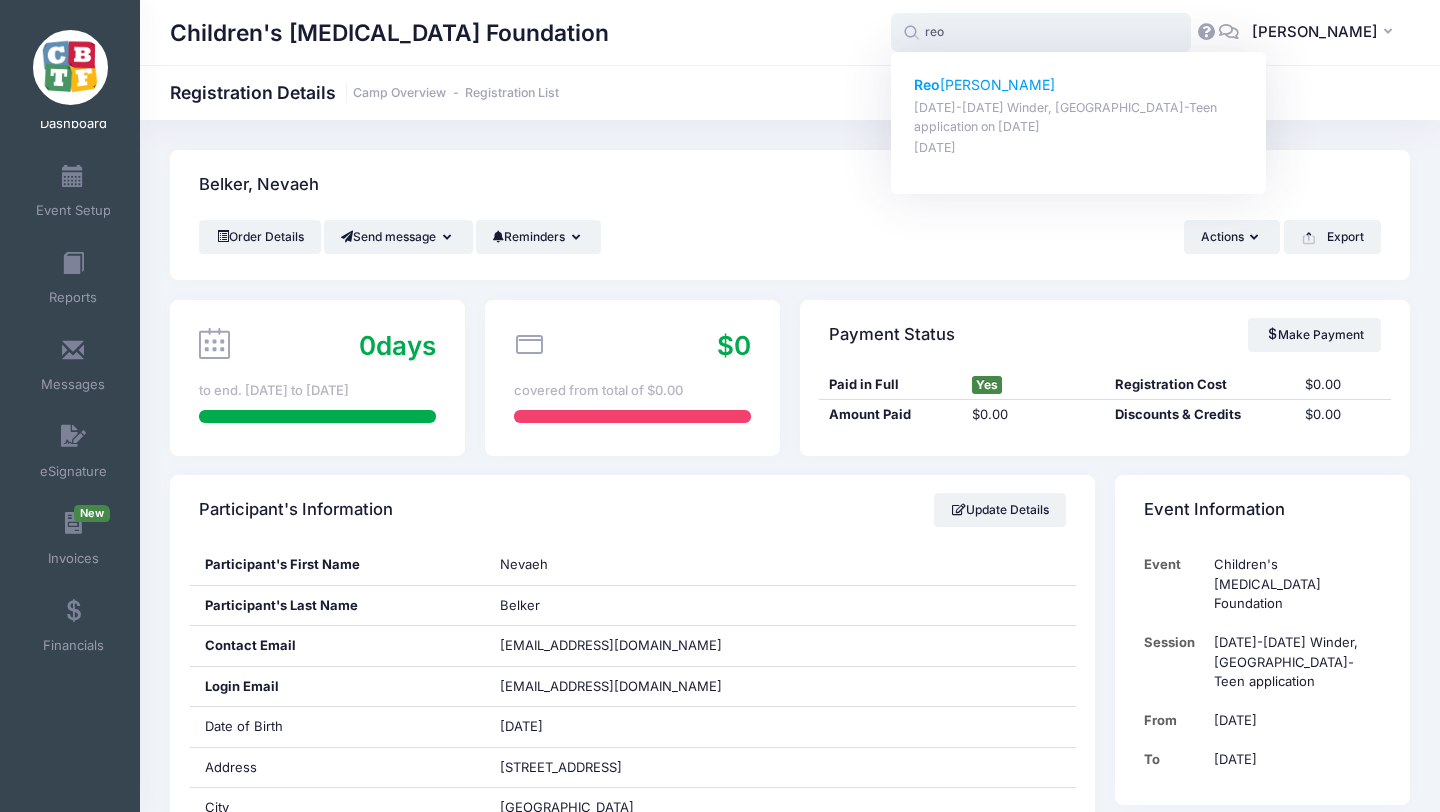 click on "Reo" 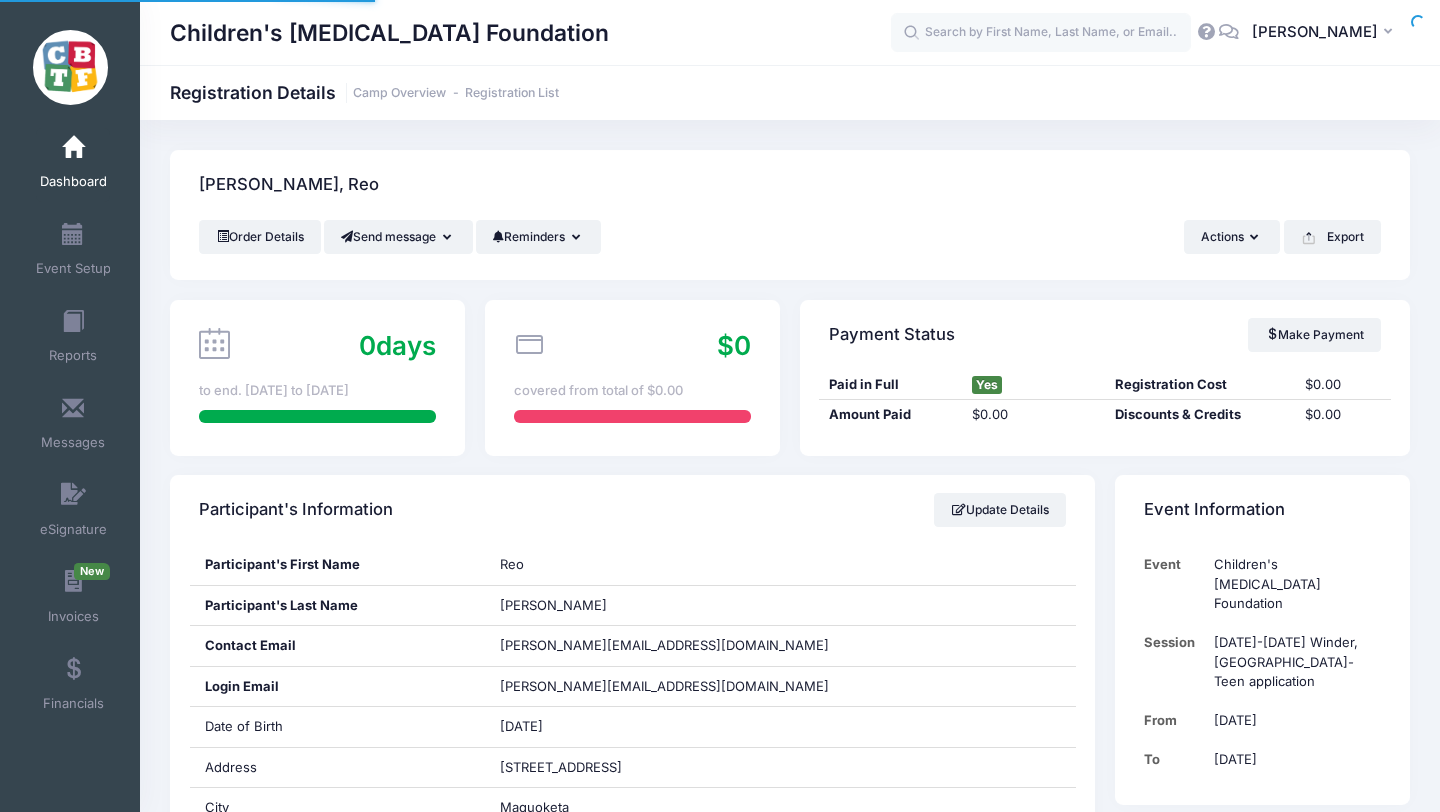 scroll, scrollTop: 0, scrollLeft: 0, axis: both 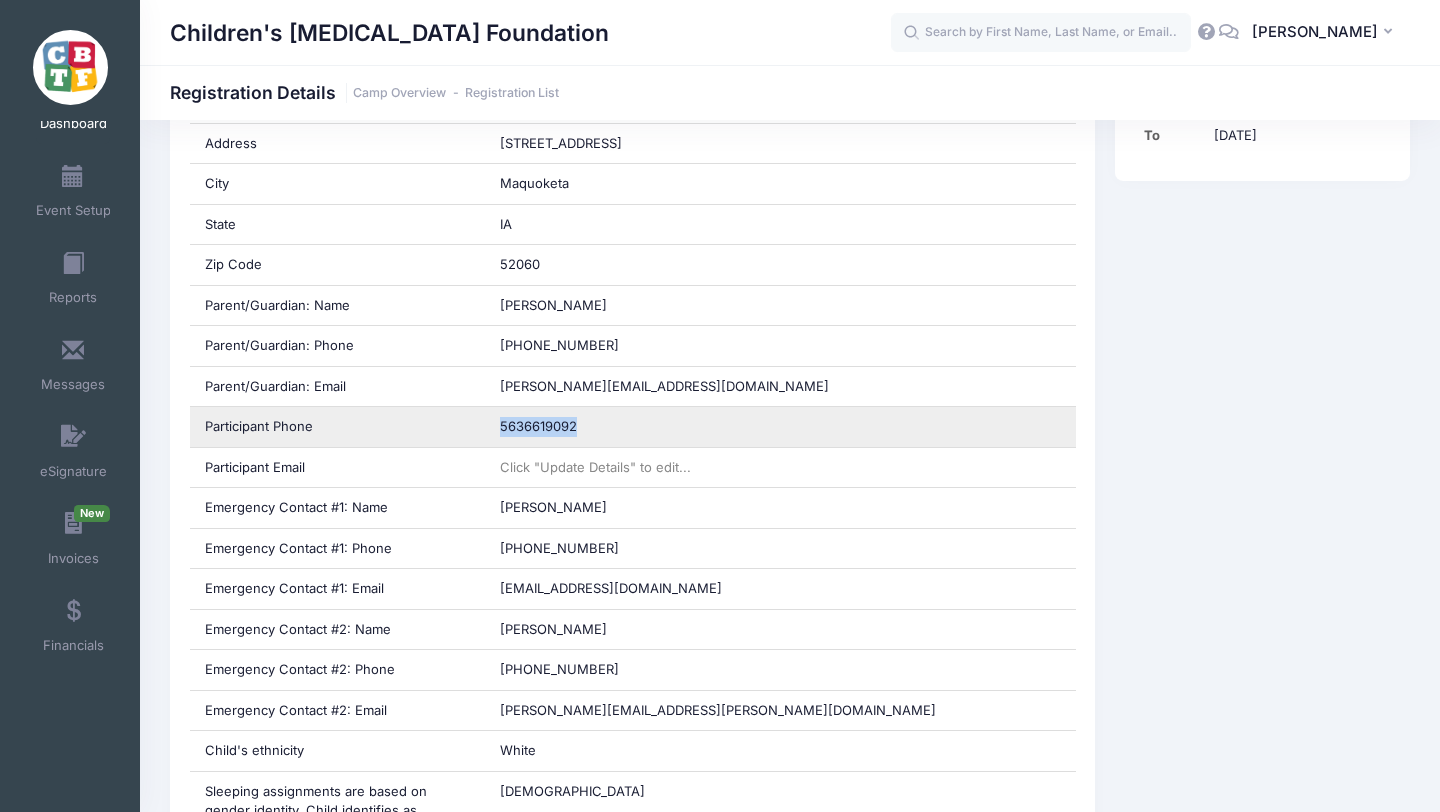 drag, startPoint x: 582, startPoint y: 426, endPoint x: 487, endPoint y: 429, distance: 95.047356 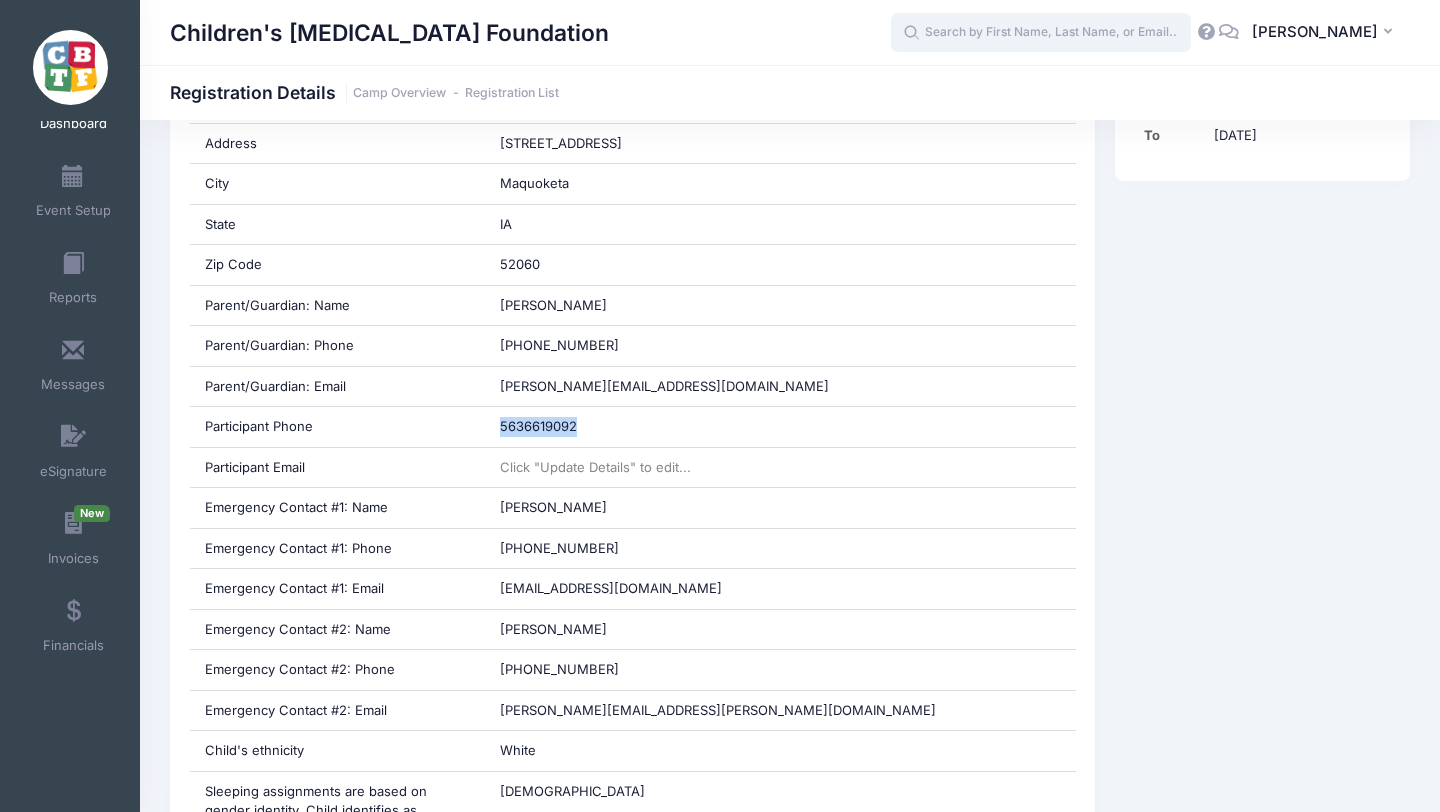 click at bounding box center (1041, 33) 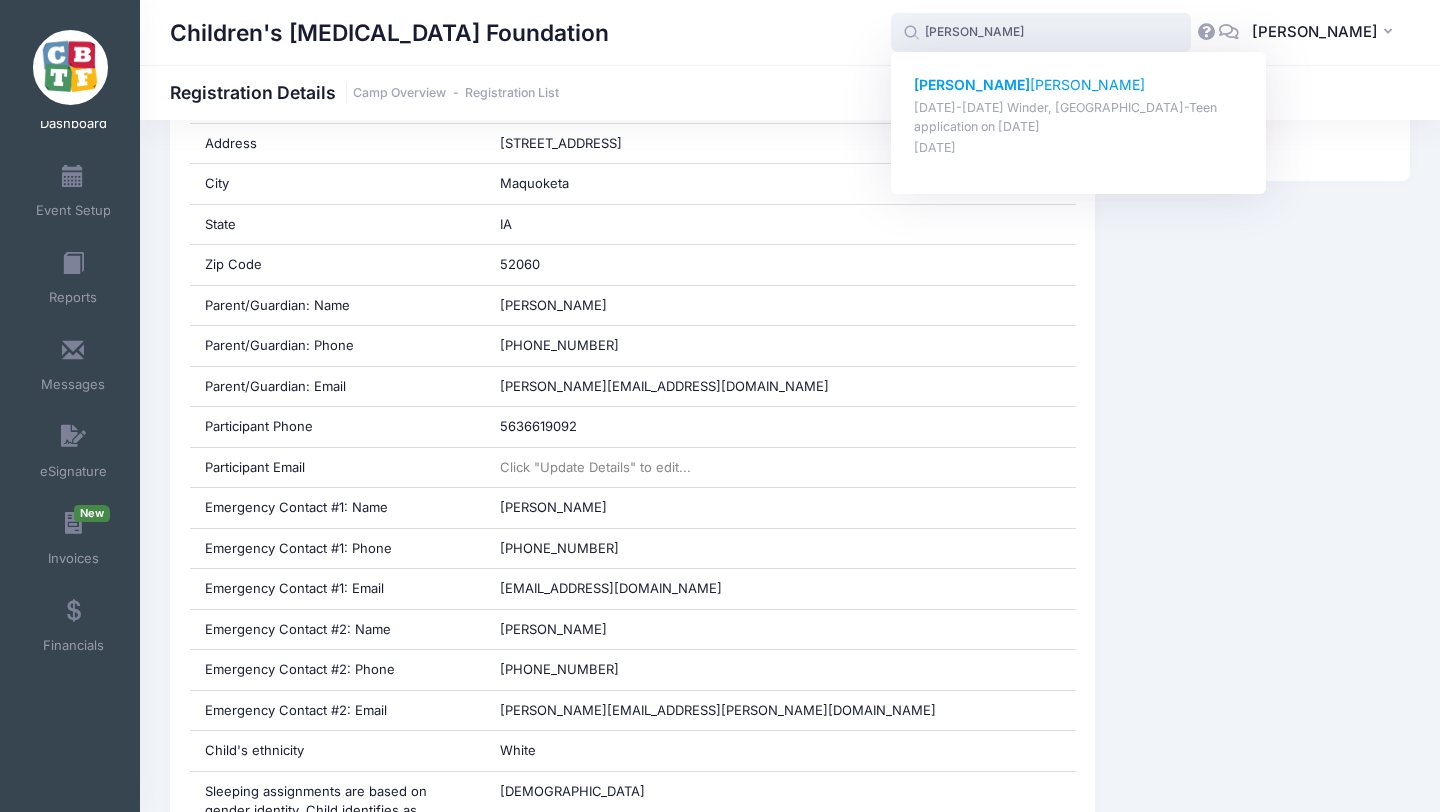 click on "Sadie  Eirich" at bounding box center [1079, 85] 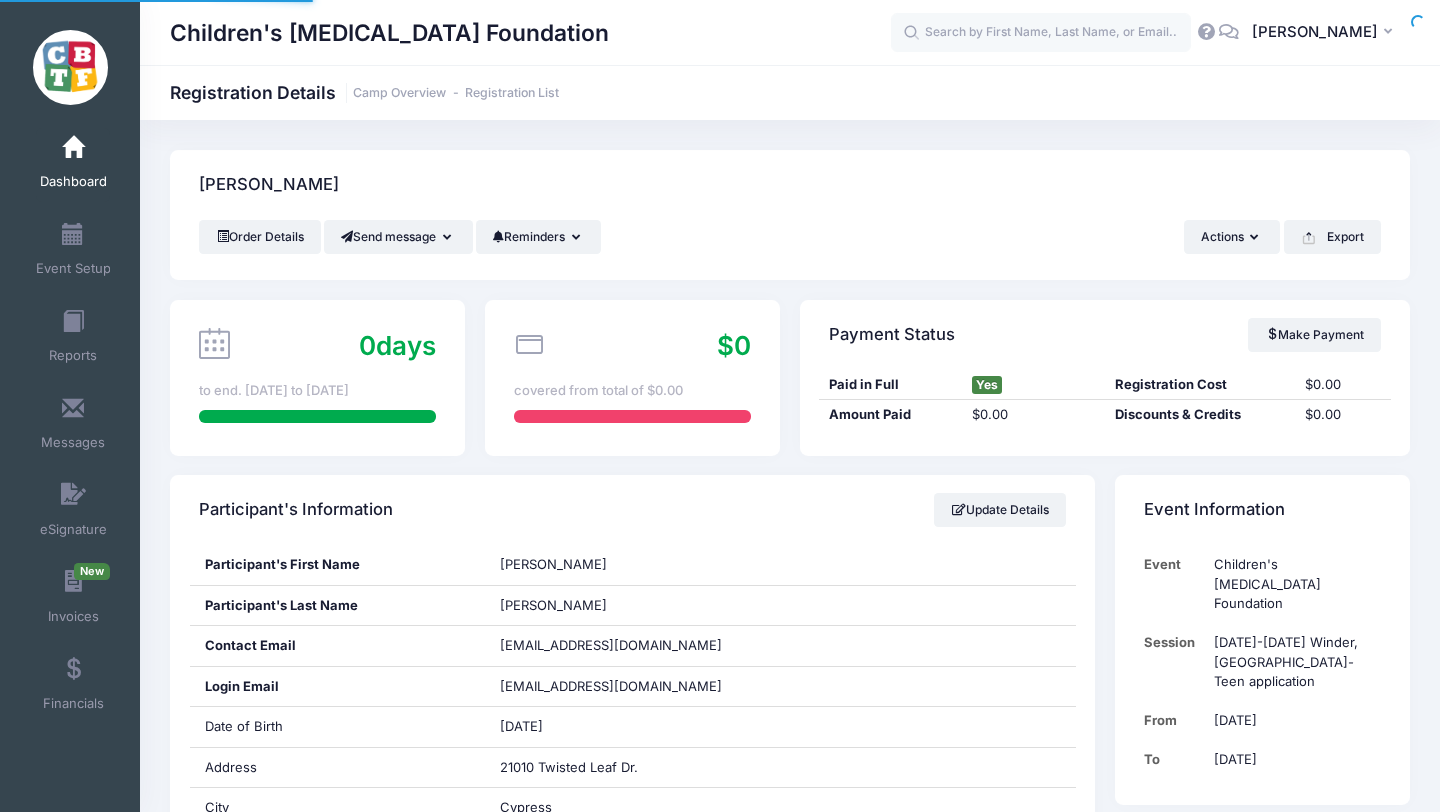 scroll, scrollTop: 0, scrollLeft: 0, axis: both 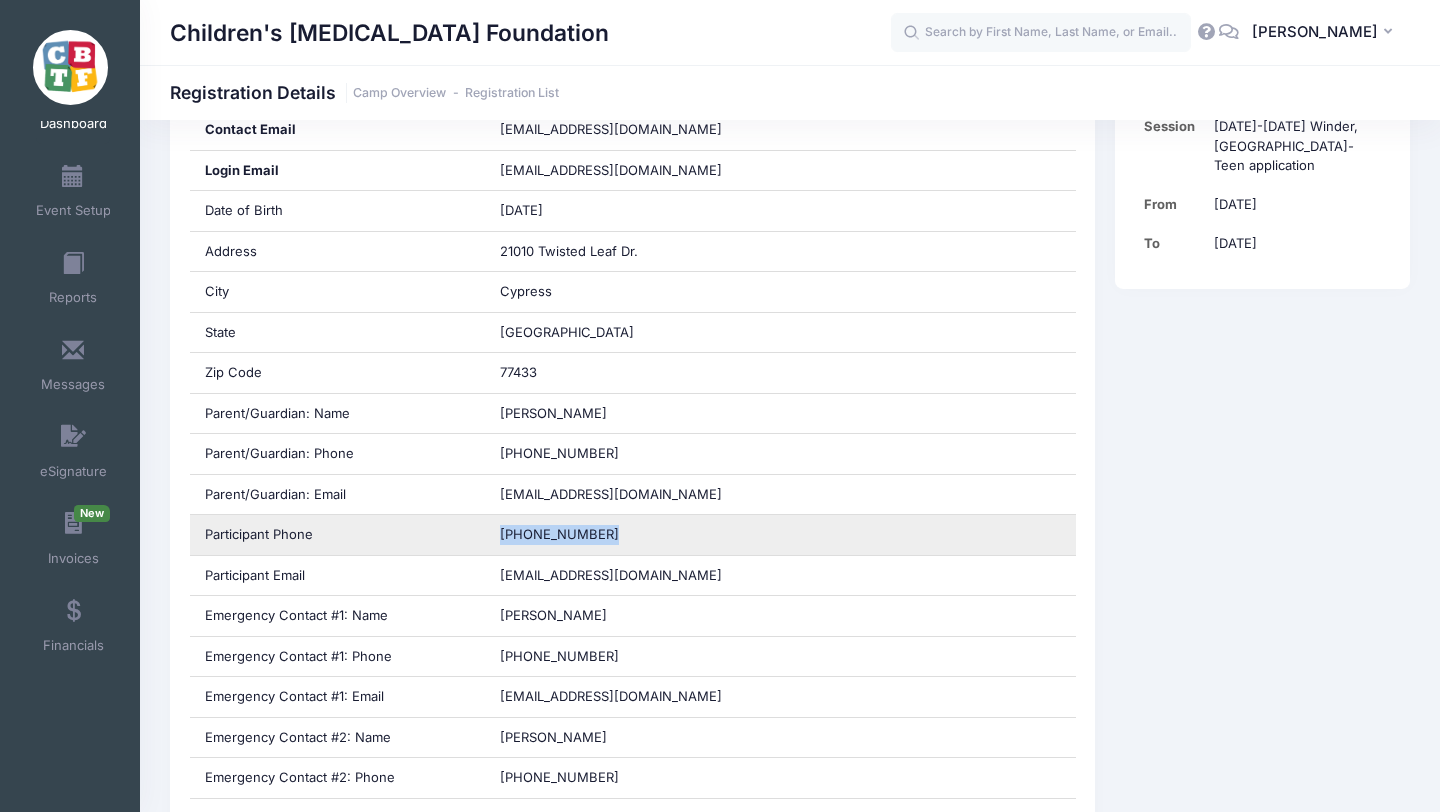 drag, startPoint x: 595, startPoint y: 534, endPoint x: 493, endPoint y: 536, distance: 102.01961 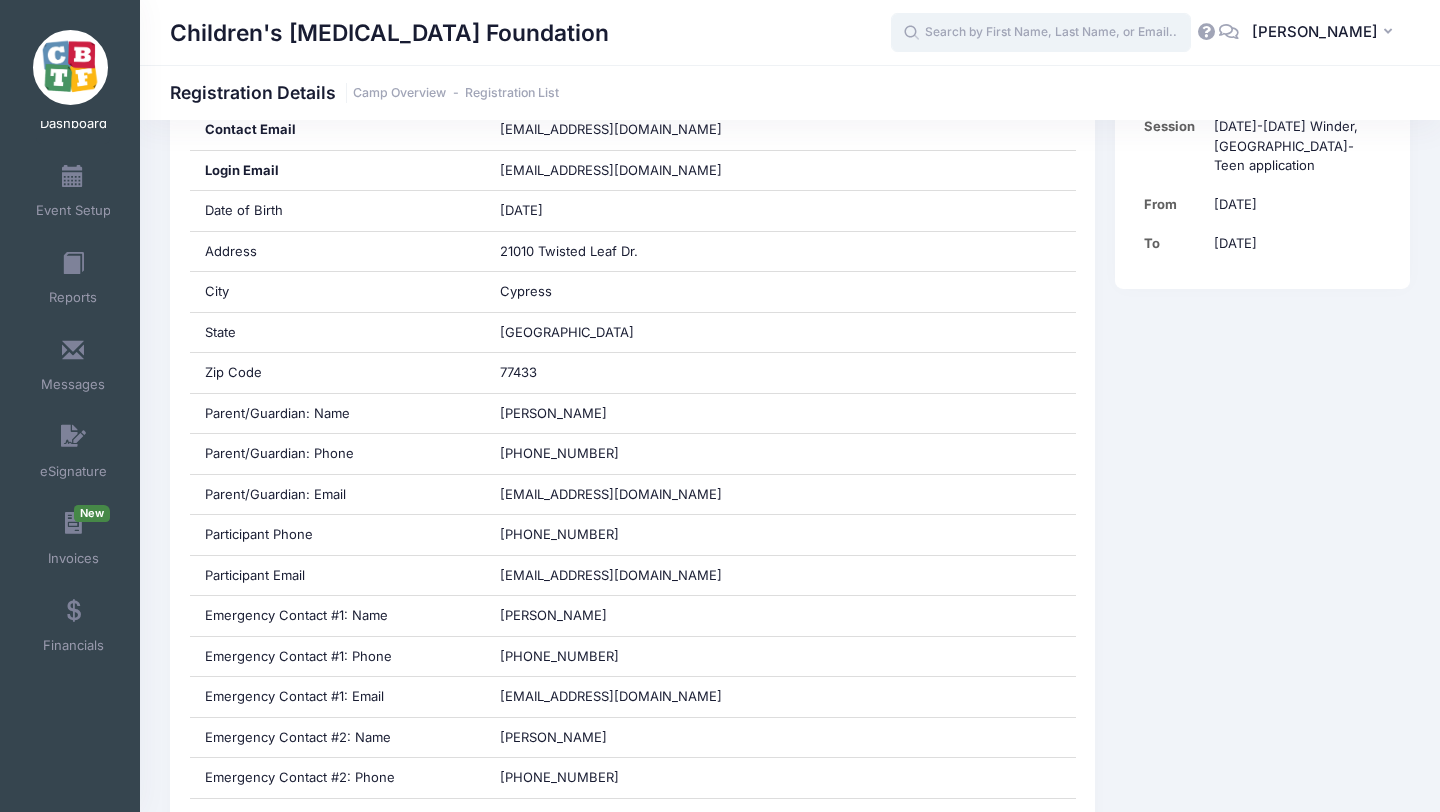 click at bounding box center [1041, 33] 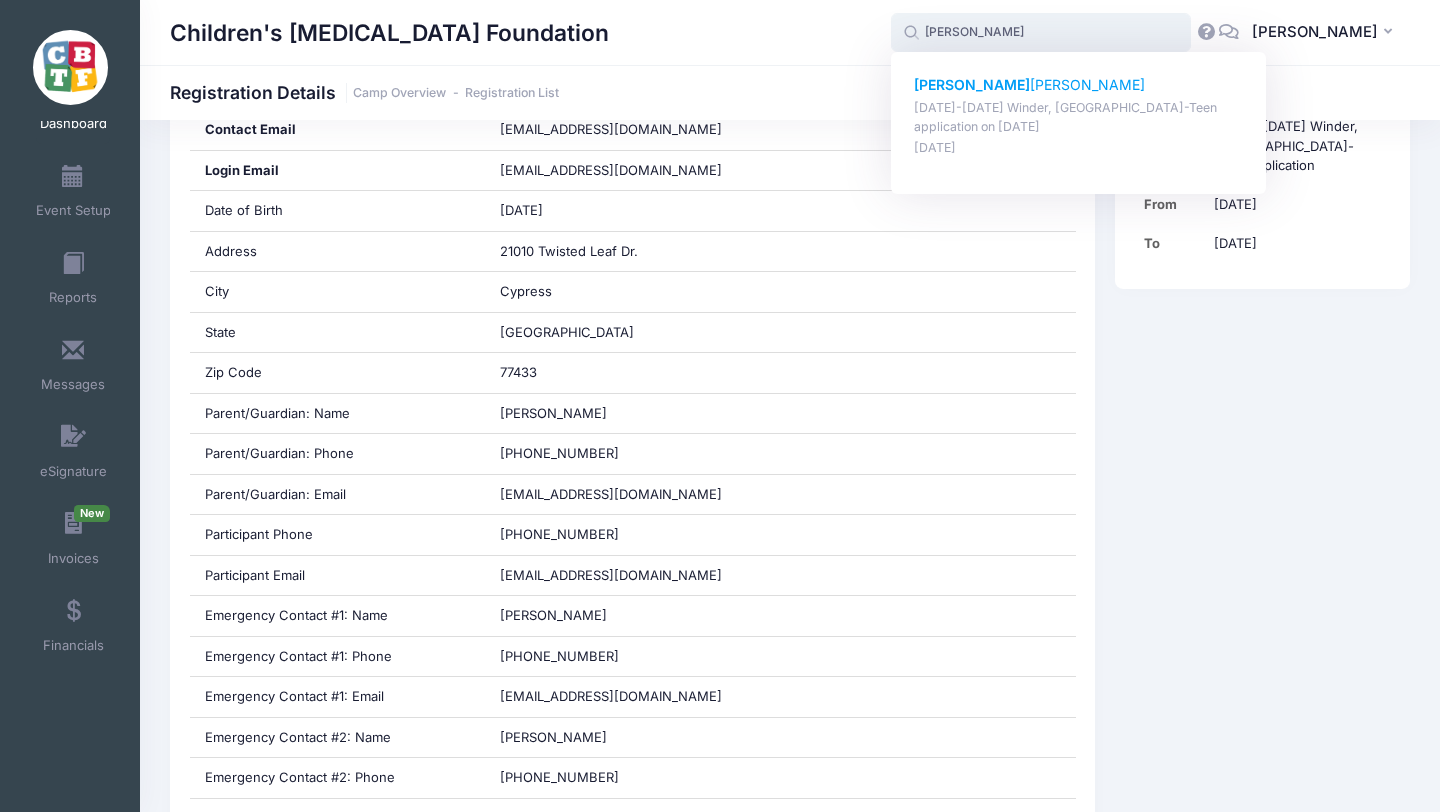 click on "Samantha" 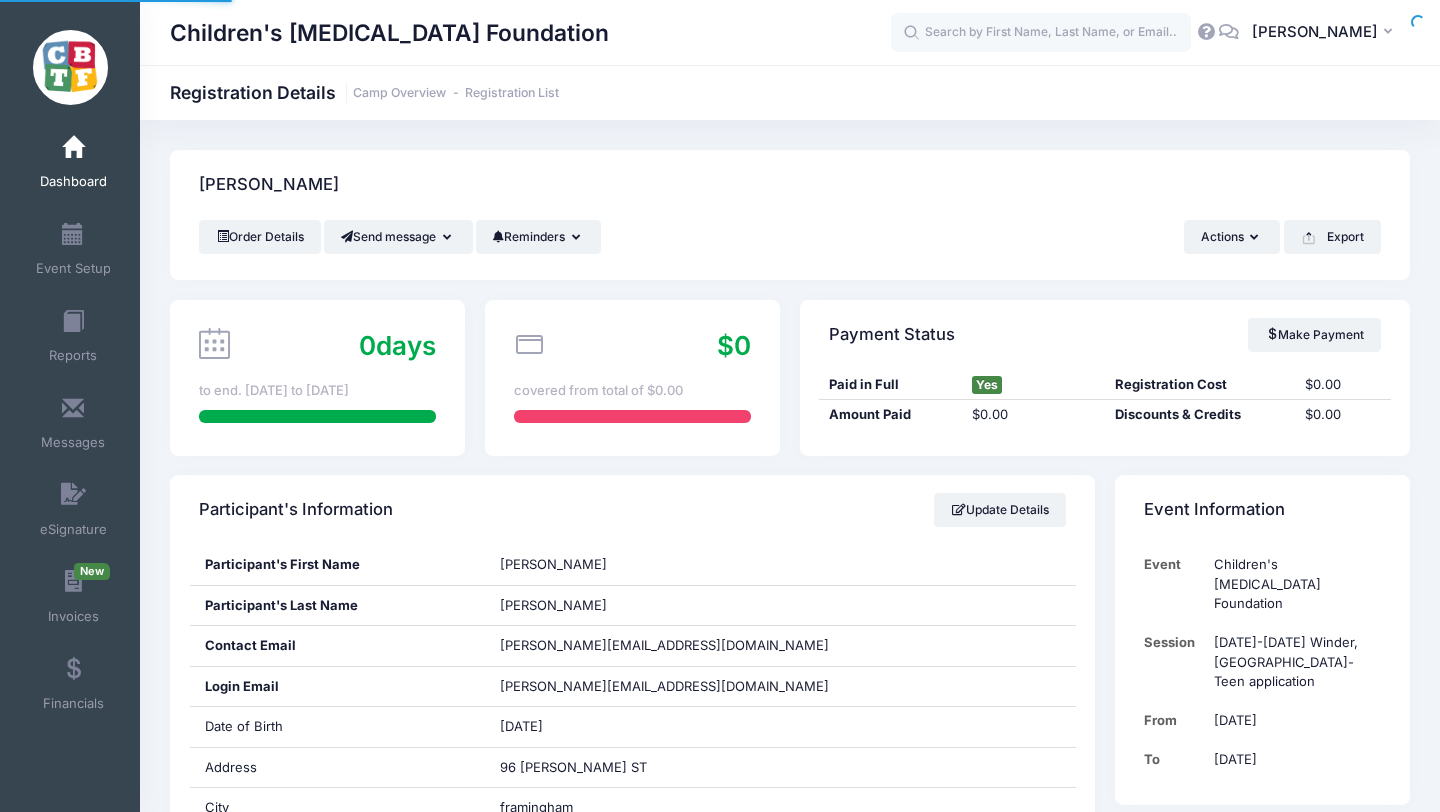 scroll, scrollTop: 0, scrollLeft: 0, axis: both 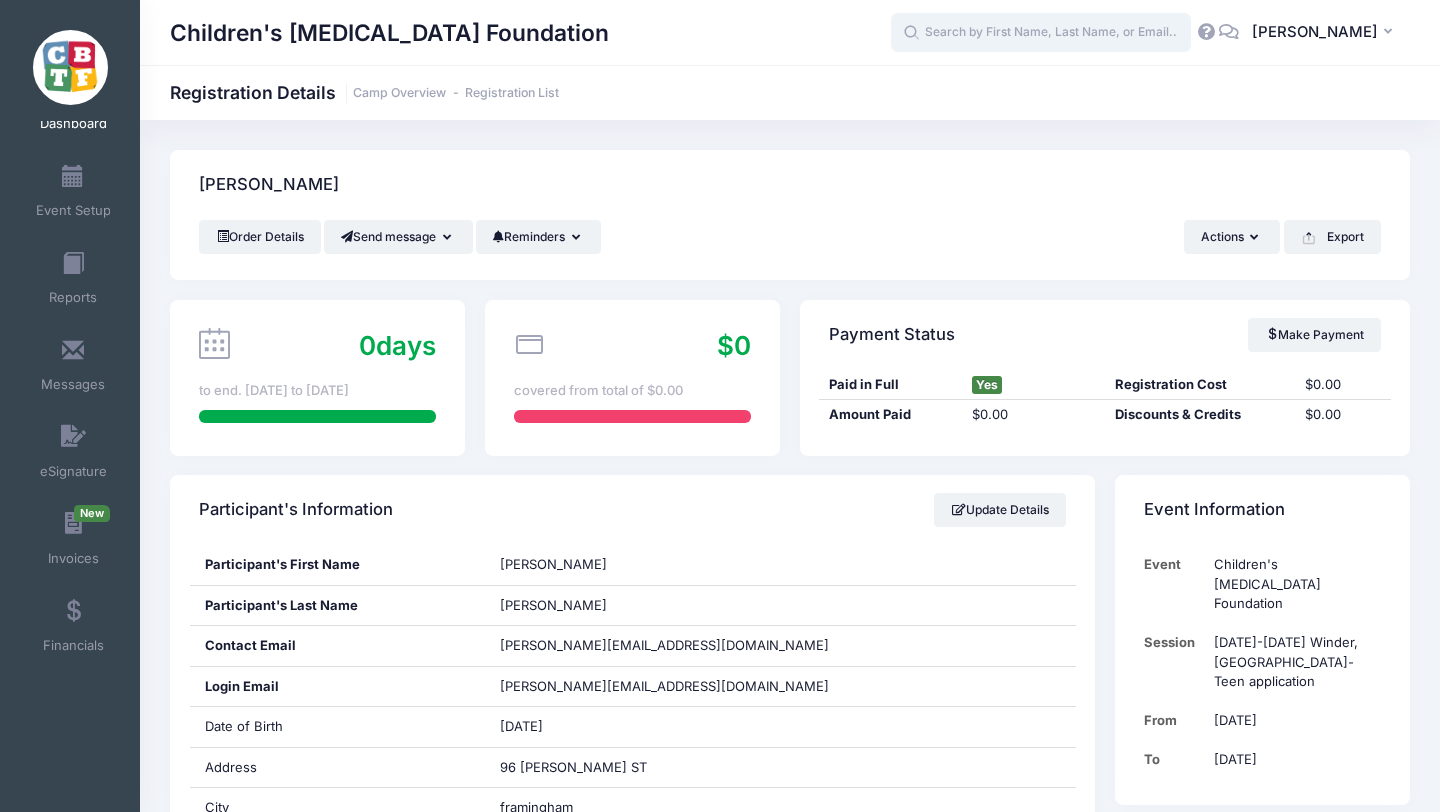 click at bounding box center (1041, 33) 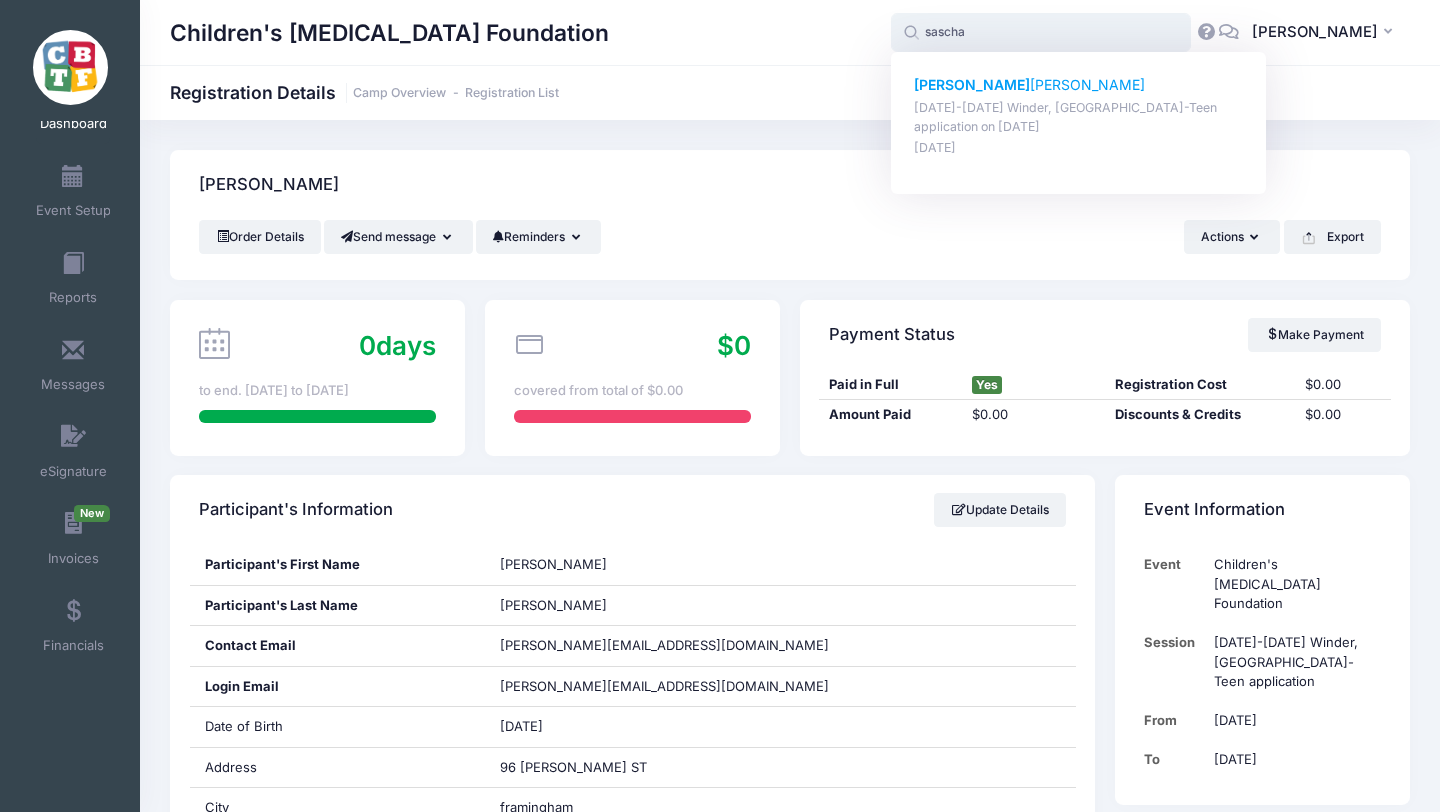click on "Sascha  Stephens" at bounding box center [1079, 85] 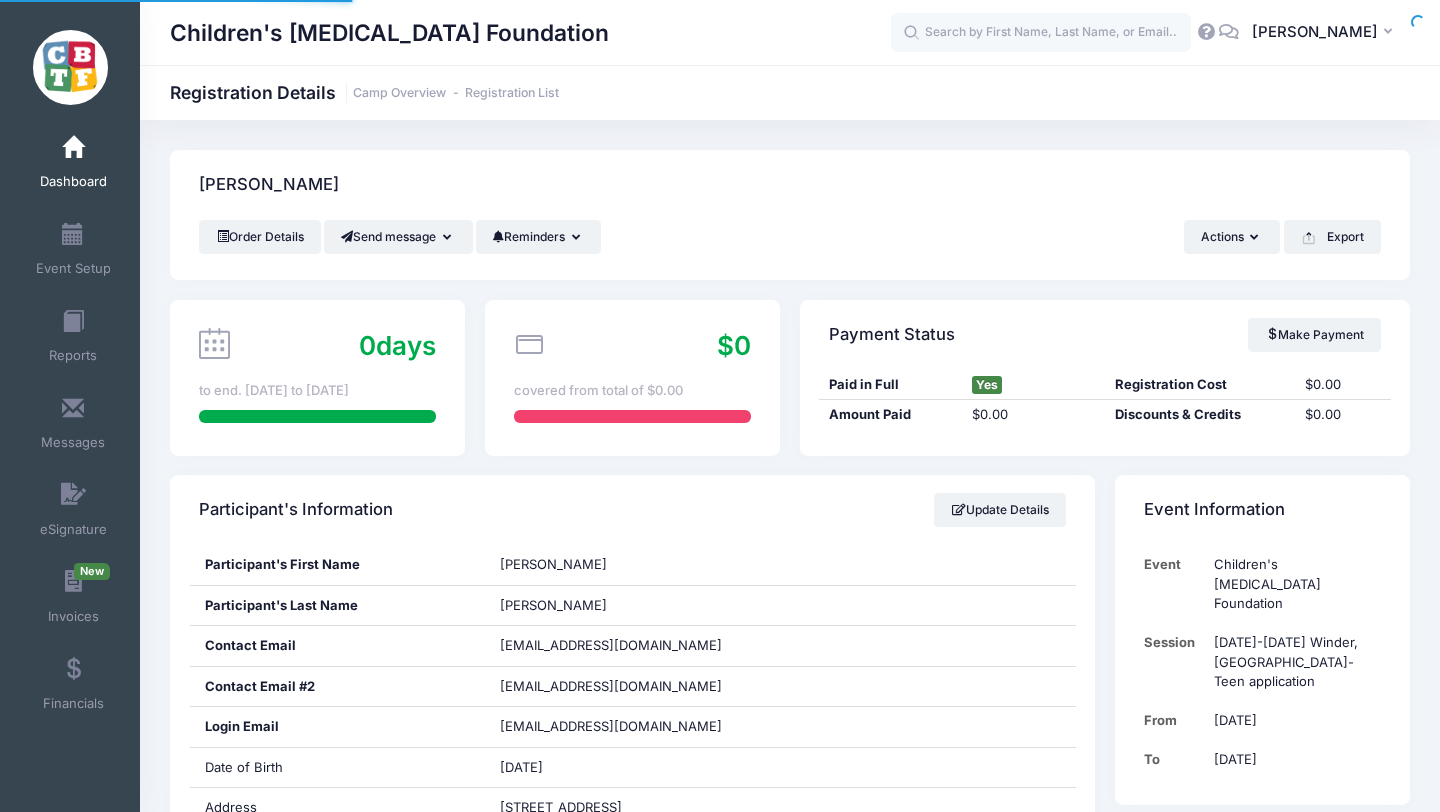 scroll, scrollTop: 0, scrollLeft: 0, axis: both 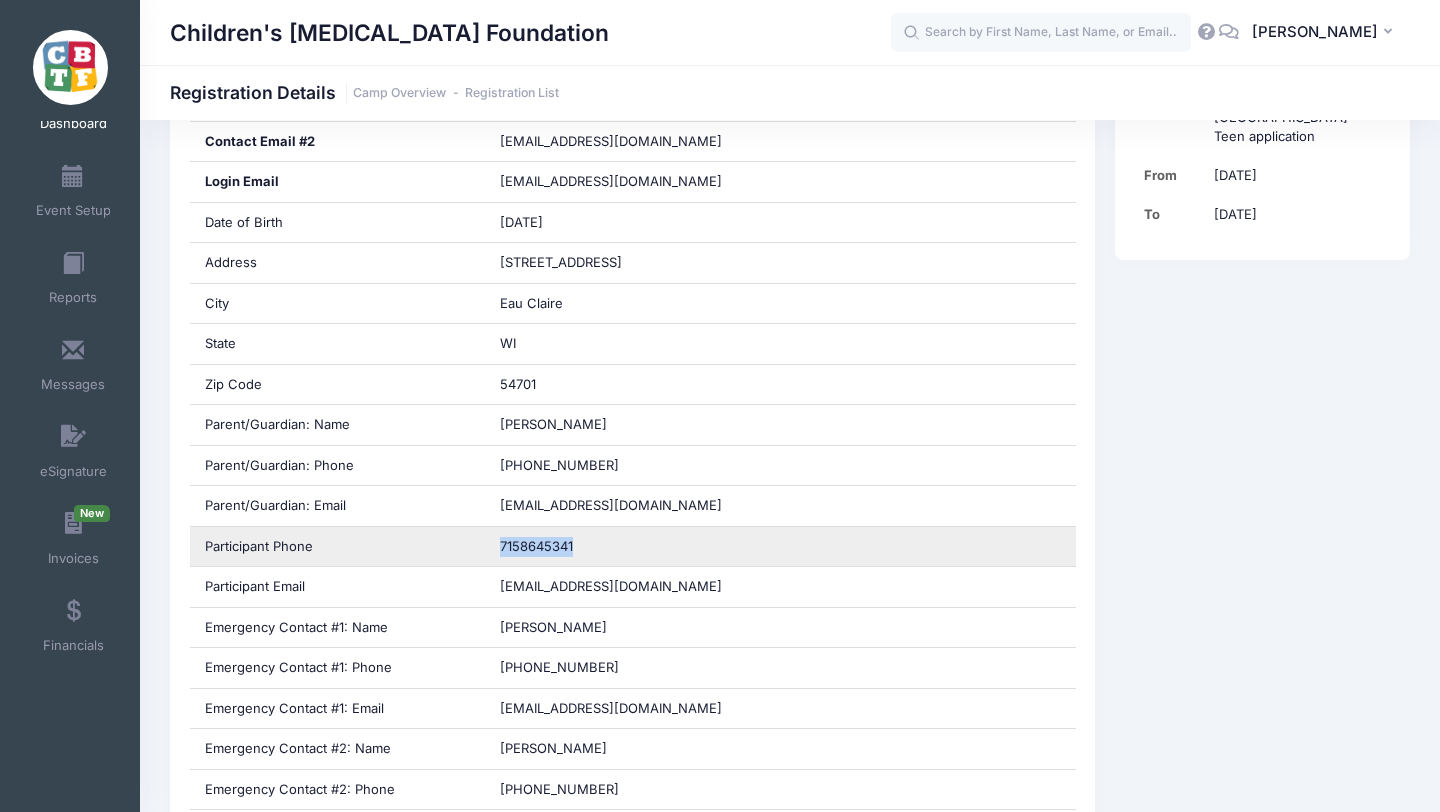 drag, startPoint x: 578, startPoint y: 546, endPoint x: 479, endPoint y: 547, distance: 99.00505 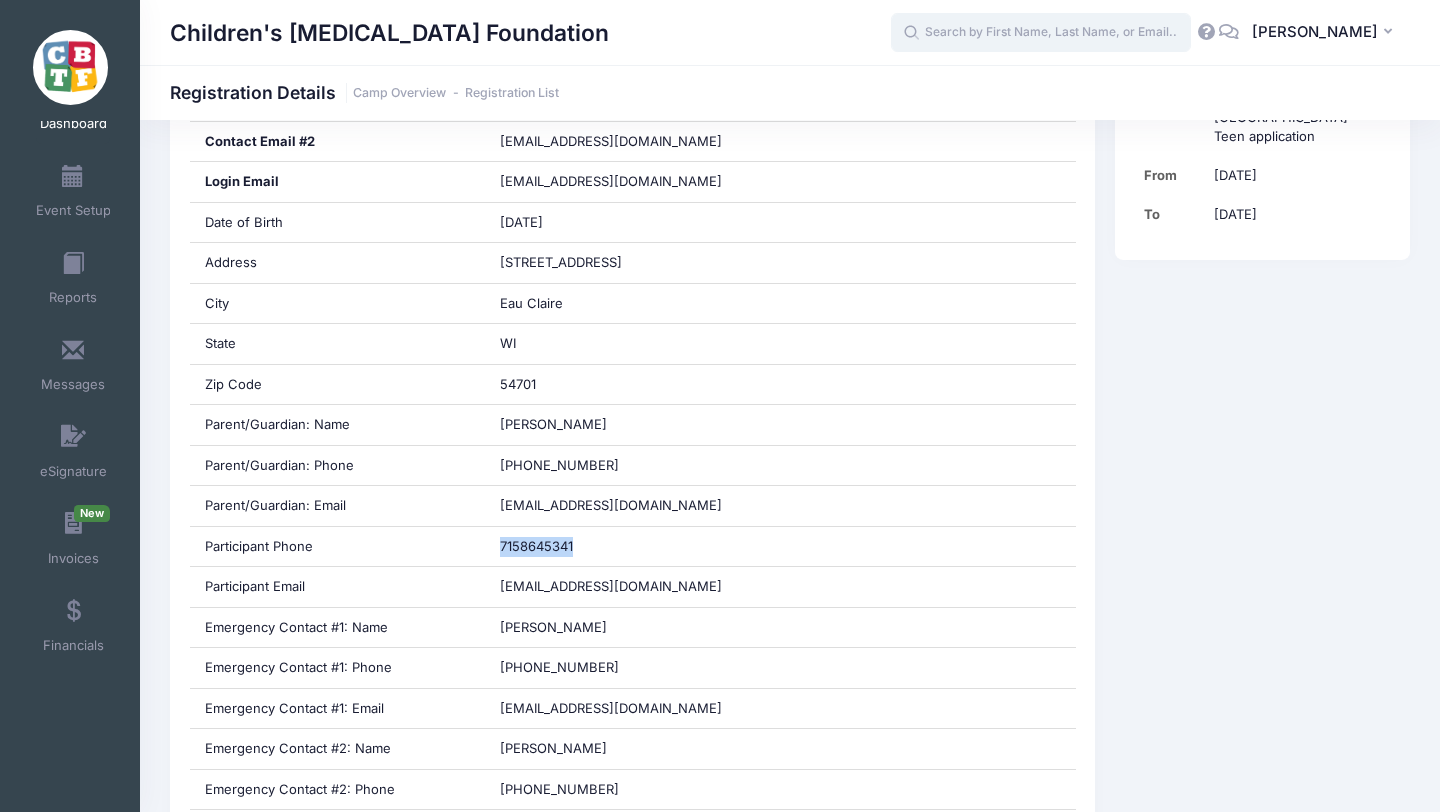 click at bounding box center (1041, 33) 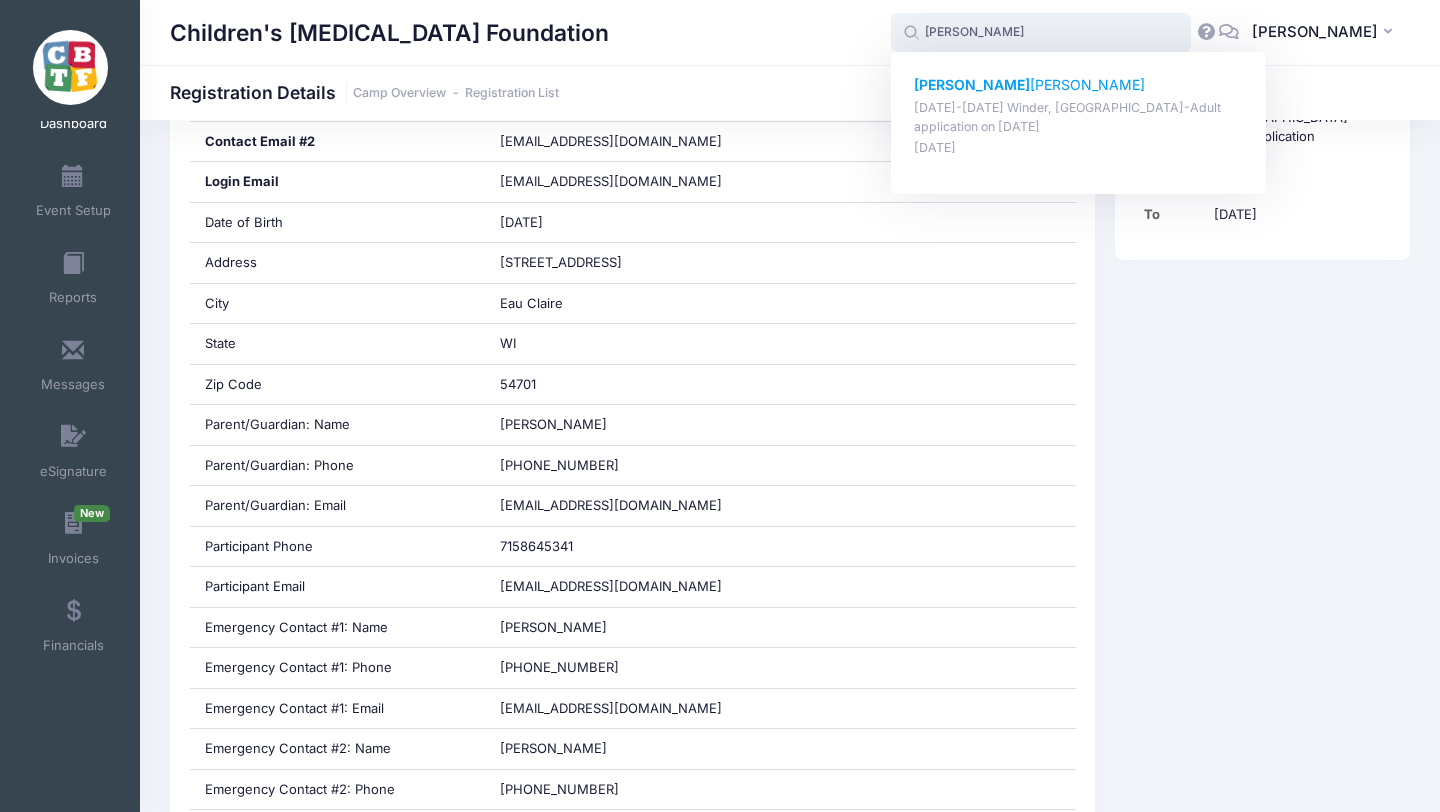 click on "Taylor  Calvert" at bounding box center [1079, 85] 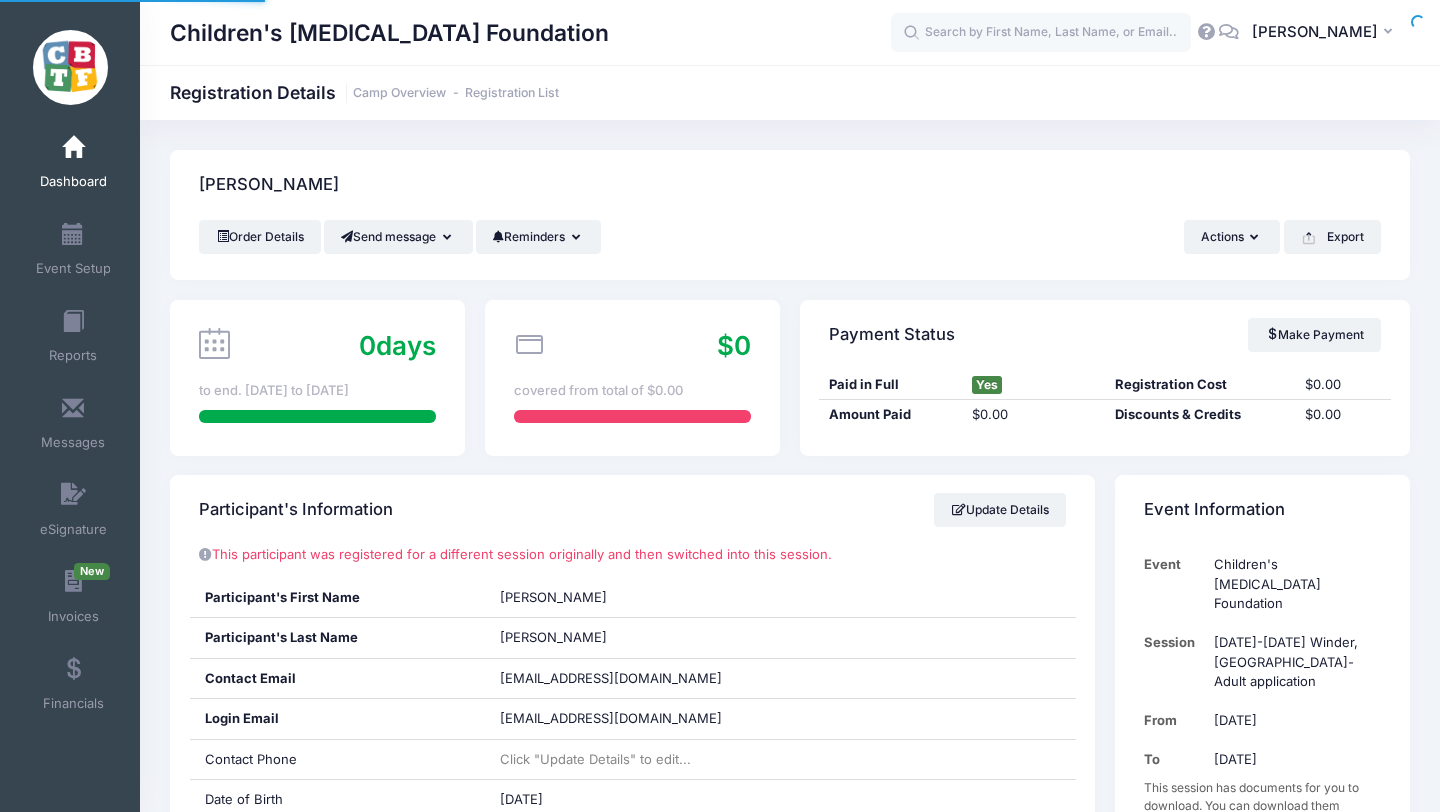 scroll, scrollTop: 0, scrollLeft: 0, axis: both 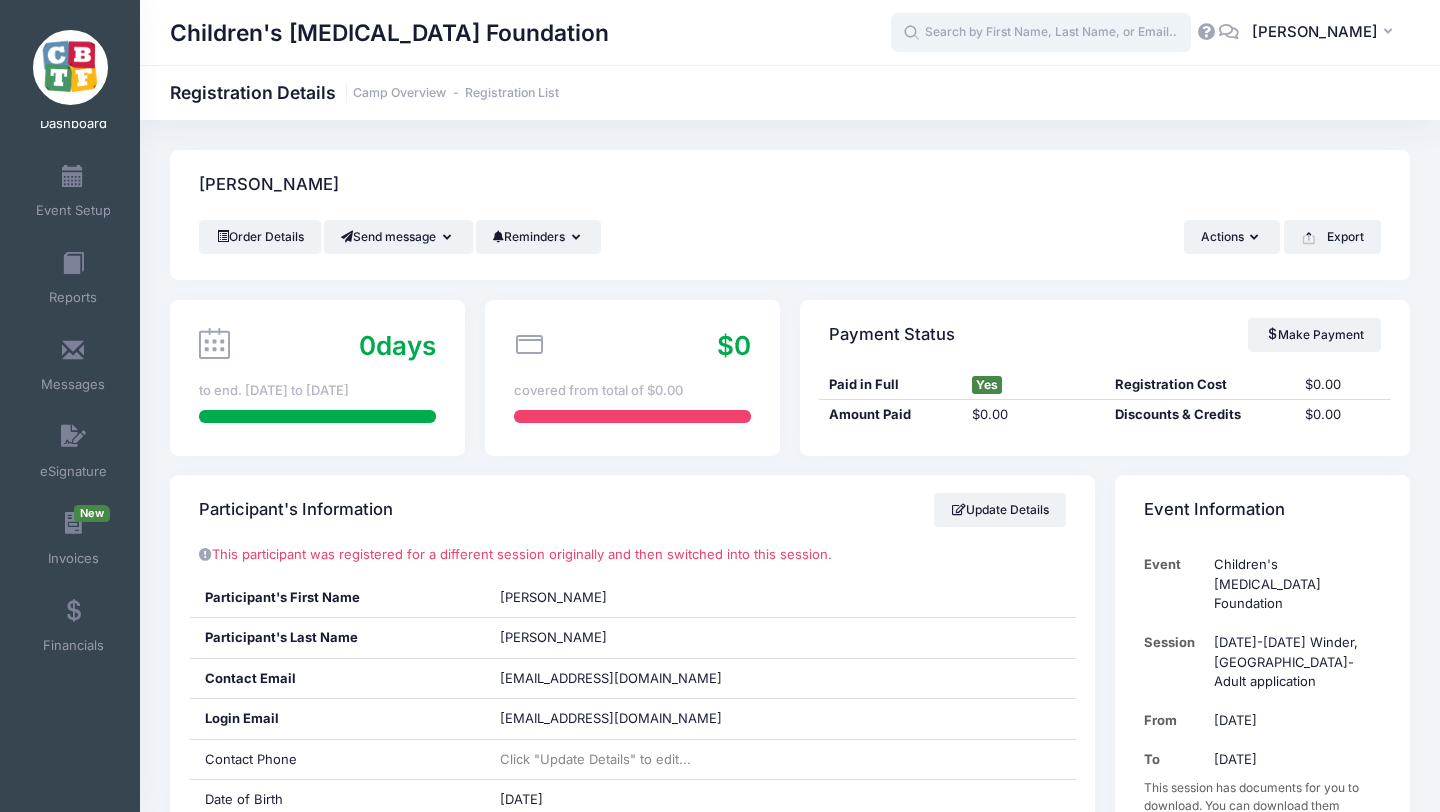 click at bounding box center [1041, 33] 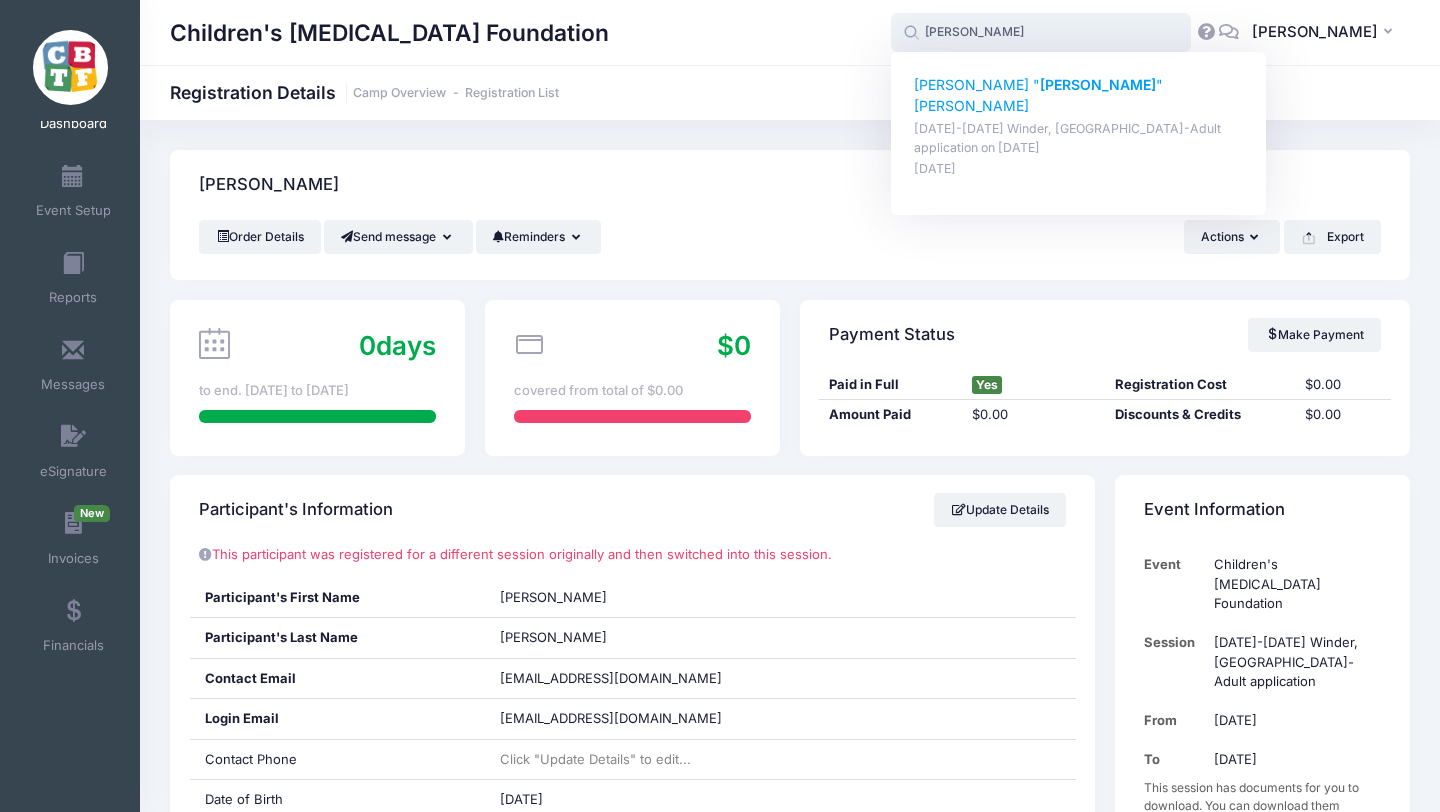 click on "[PERSON_NAME]" at bounding box center (1098, 84) 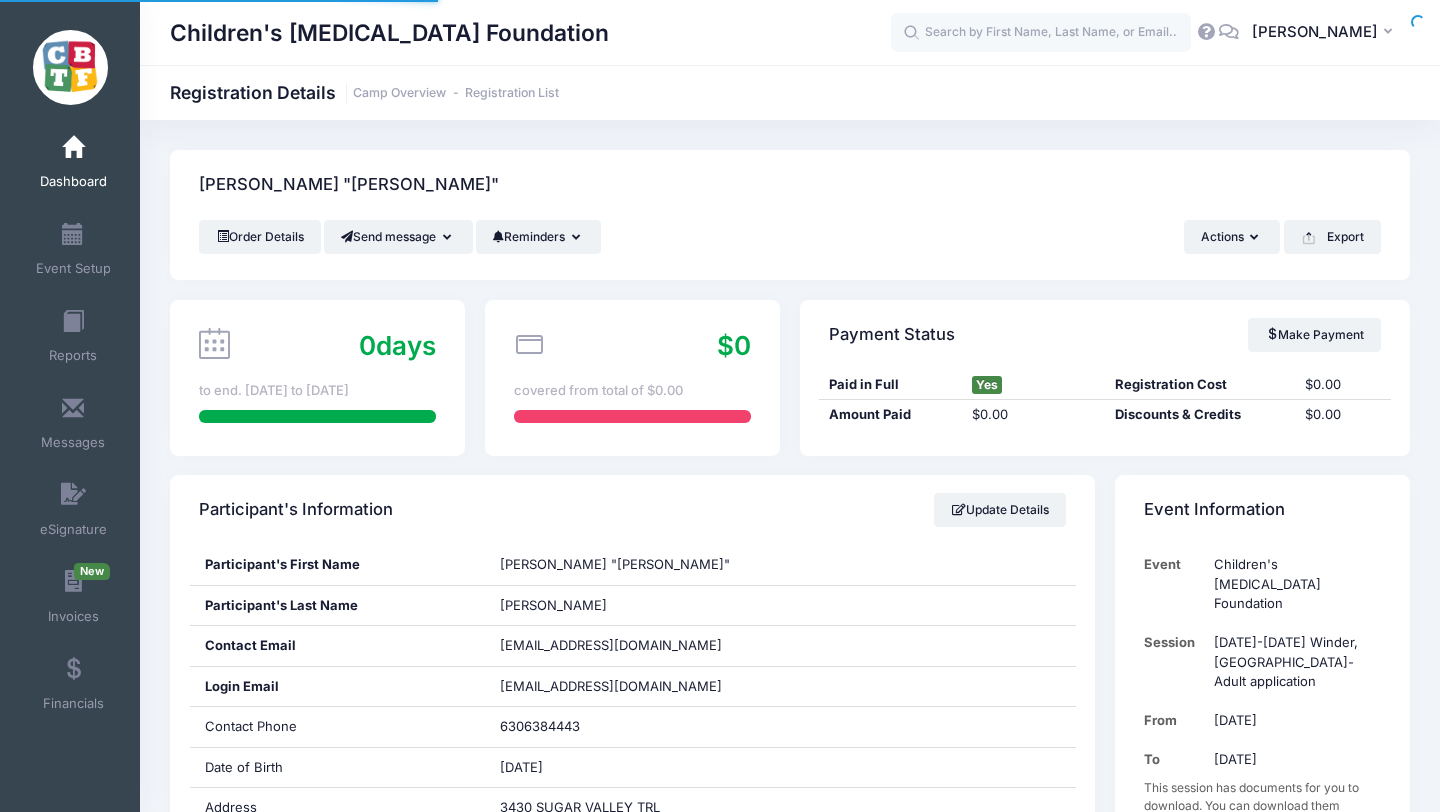 scroll, scrollTop: 0, scrollLeft: 0, axis: both 